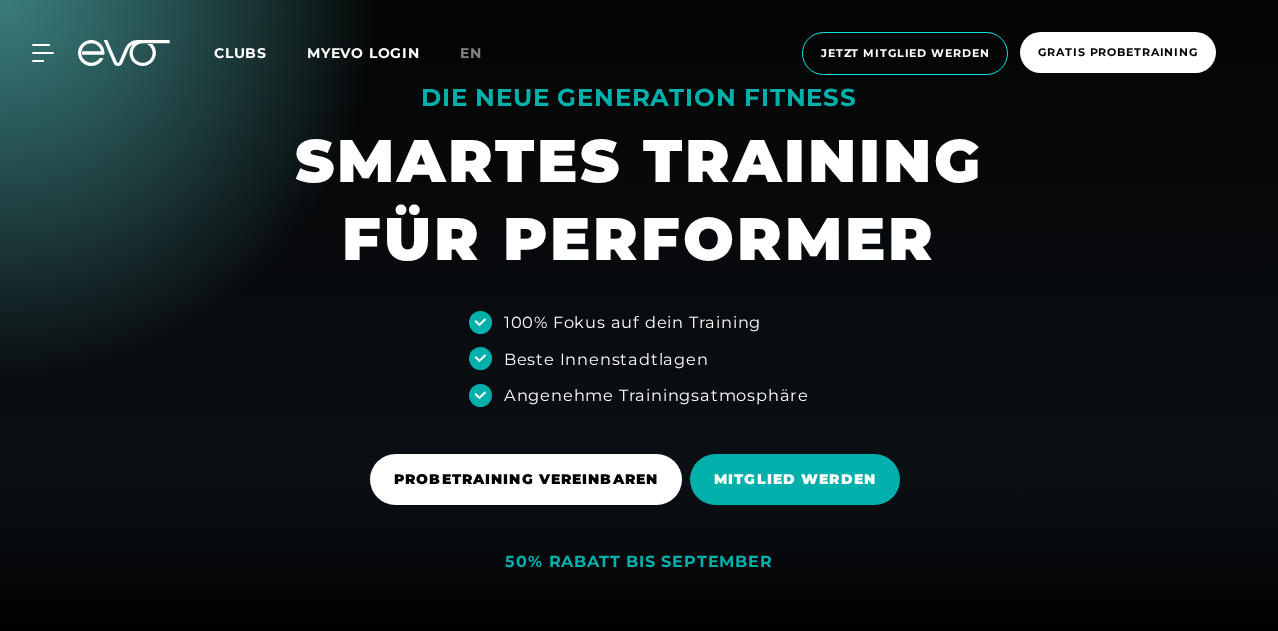 scroll, scrollTop: 0, scrollLeft: 0, axis: both 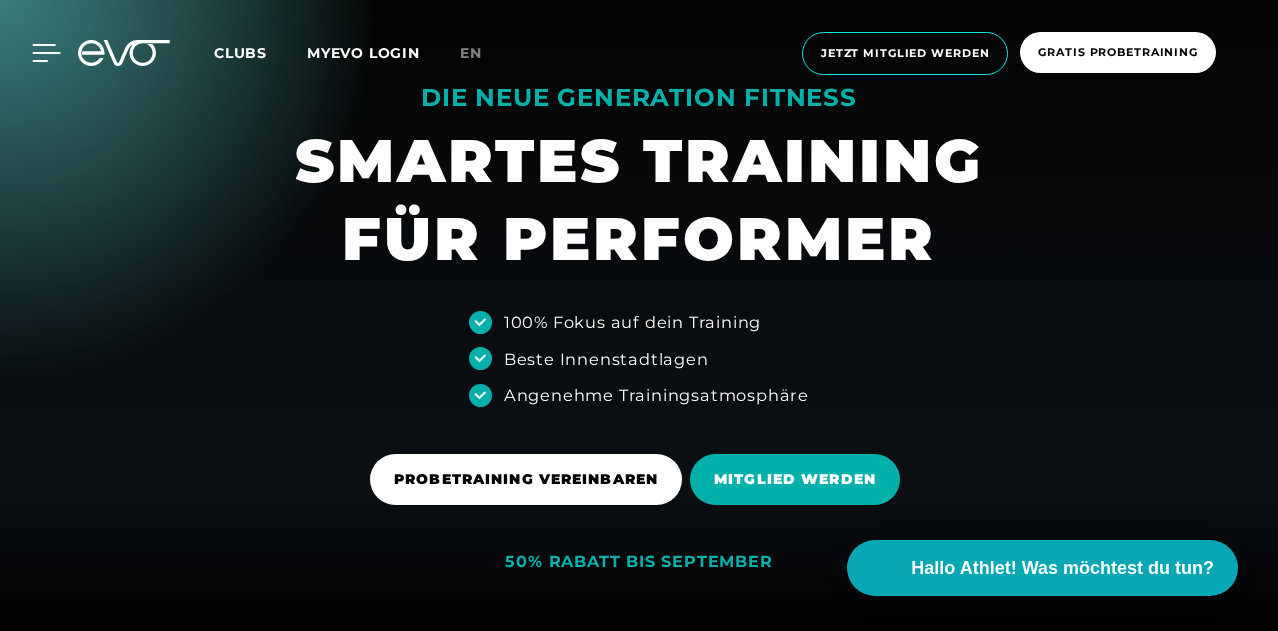 click 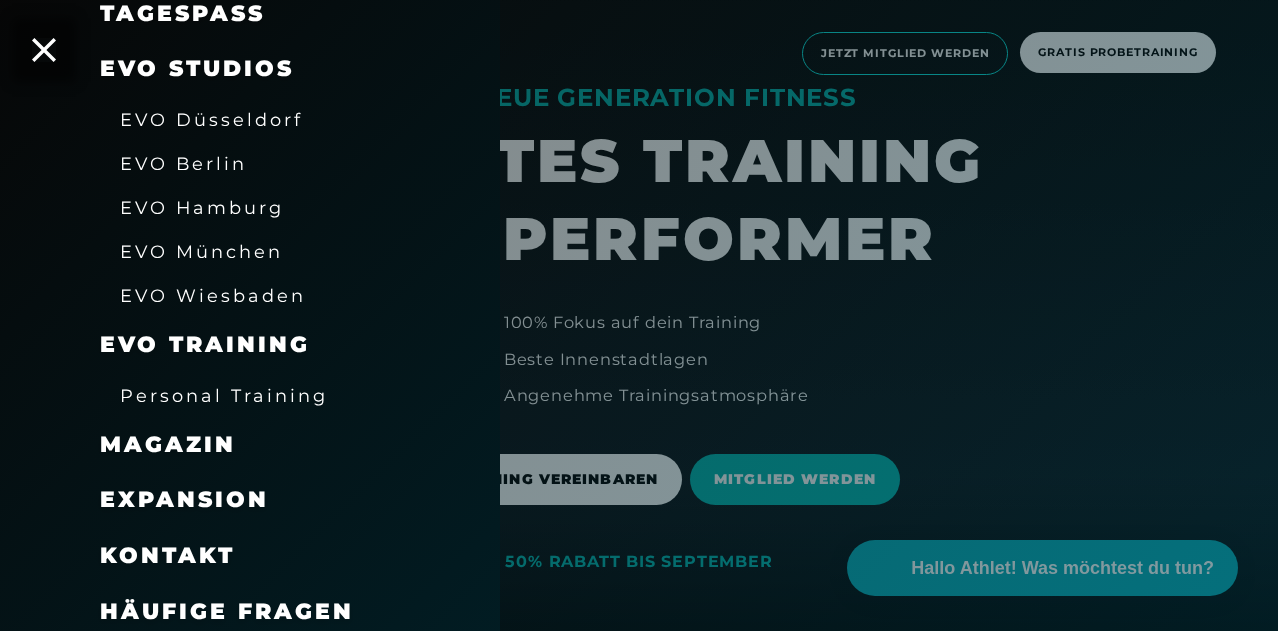 scroll, scrollTop: 346, scrollLeft: 0, axis: vertical 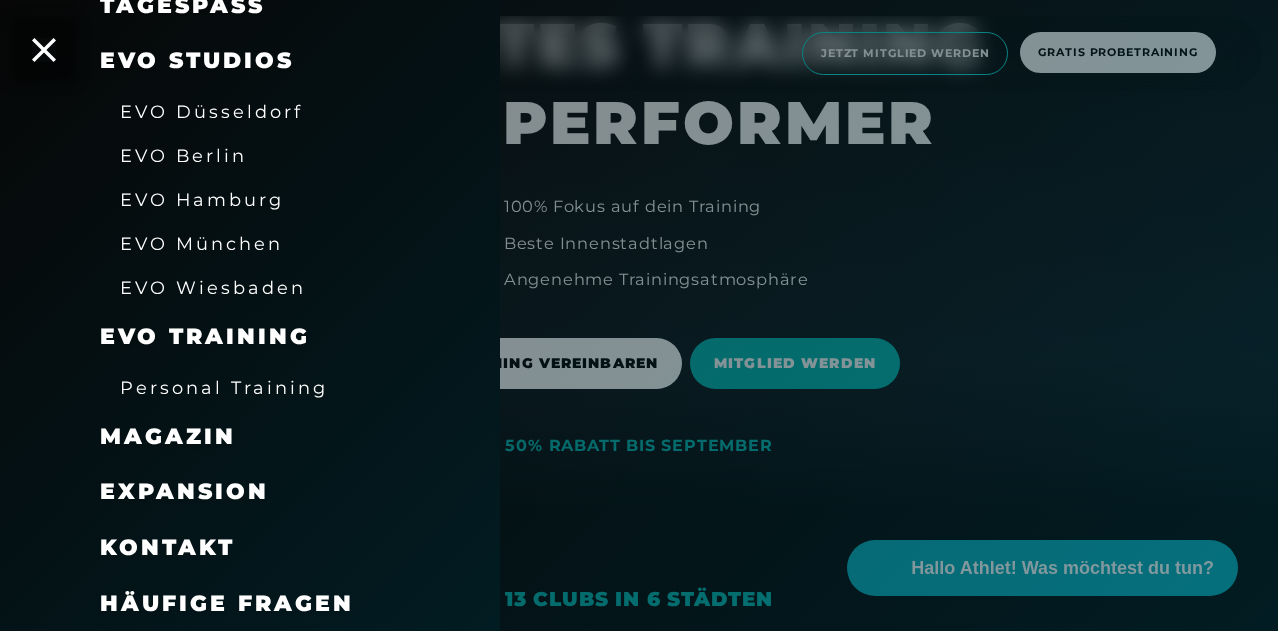 click on "Häufige Fragen" at bounding box center (227, 603) 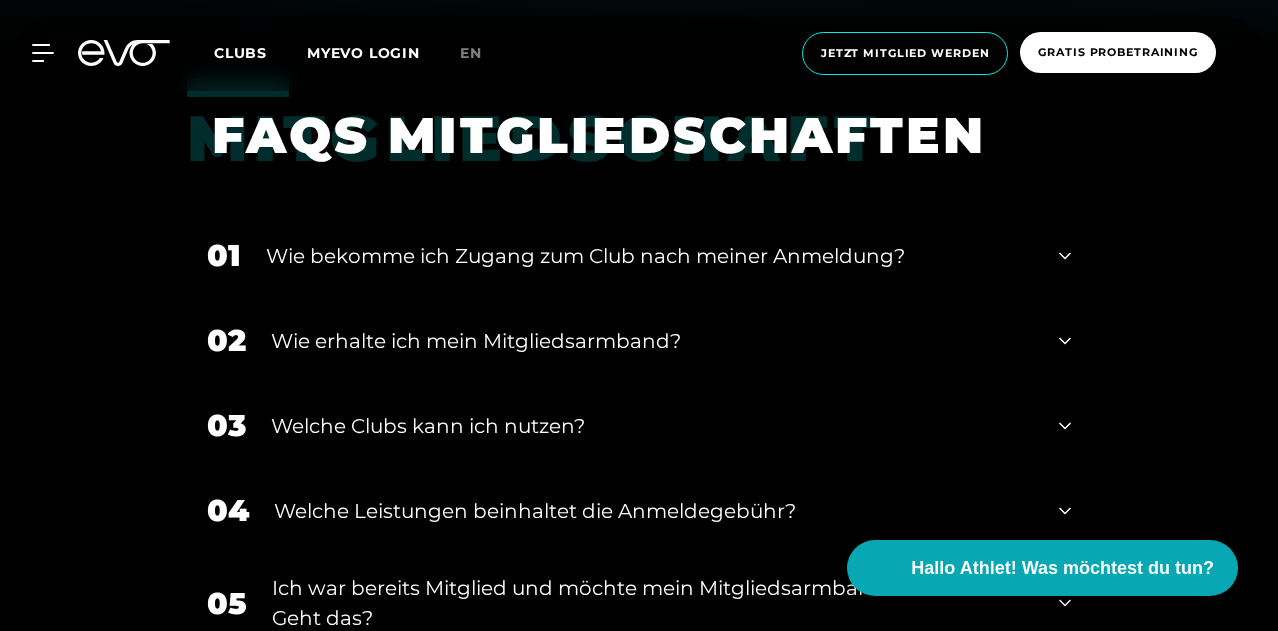 scroll, scrollTop: 579, scrollLeft: 0, axis: vertical 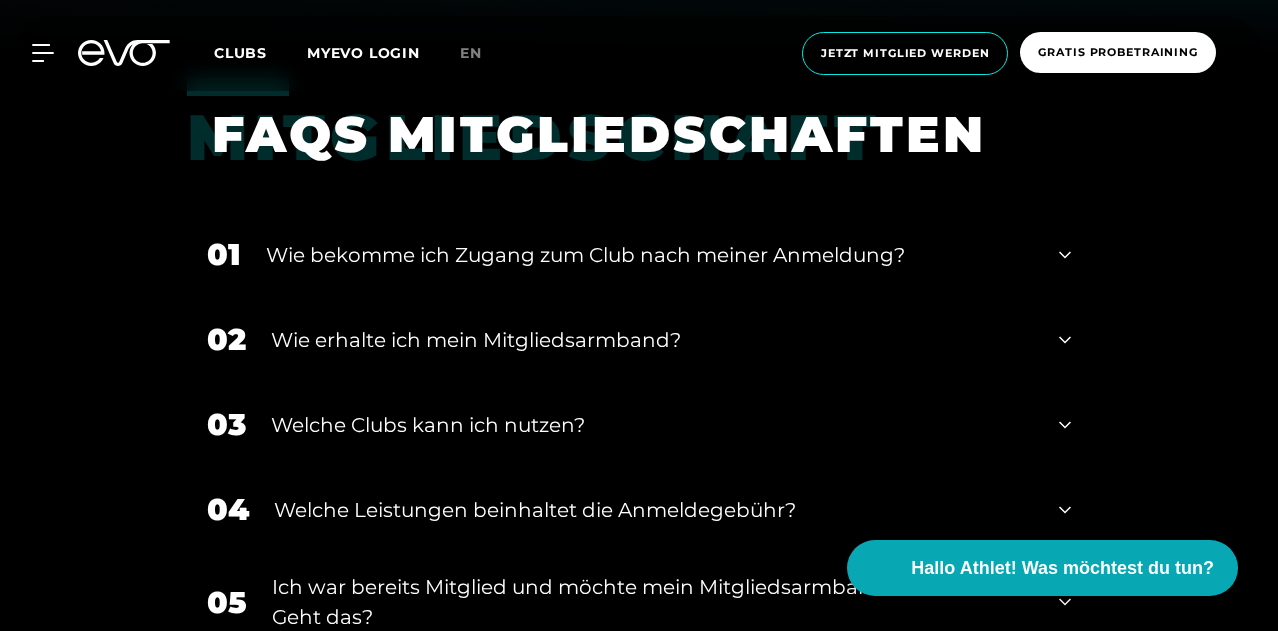 click 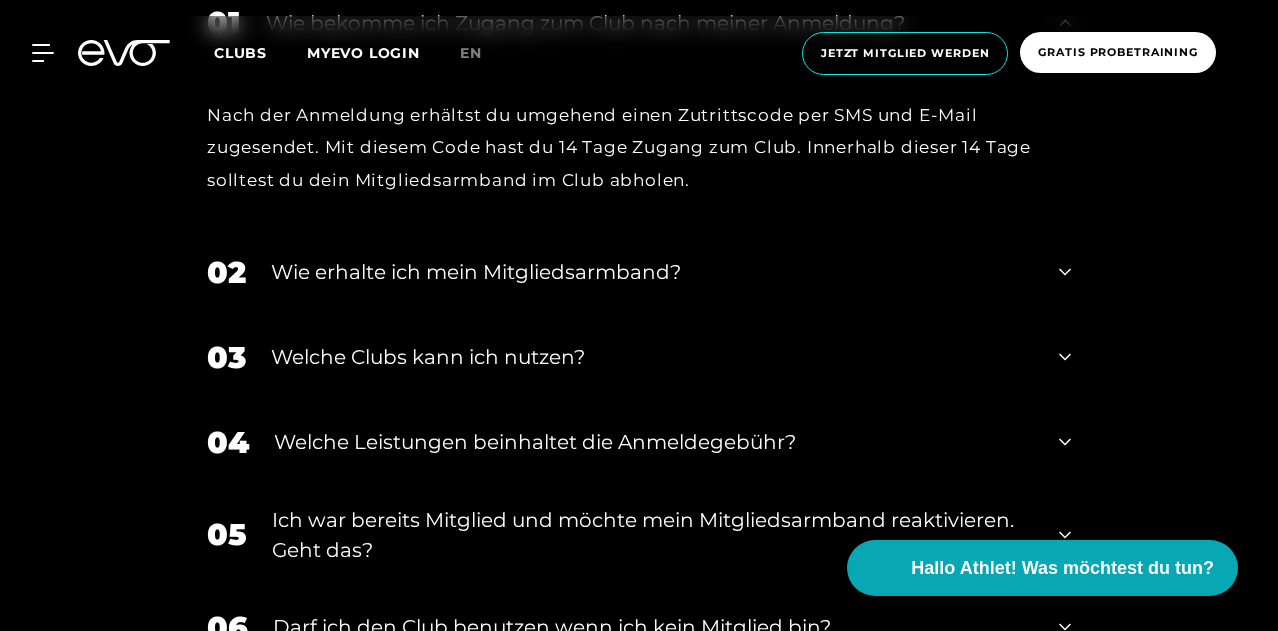 scroll, scrollTop: 812, scrollLeft: 0, axis: vertical 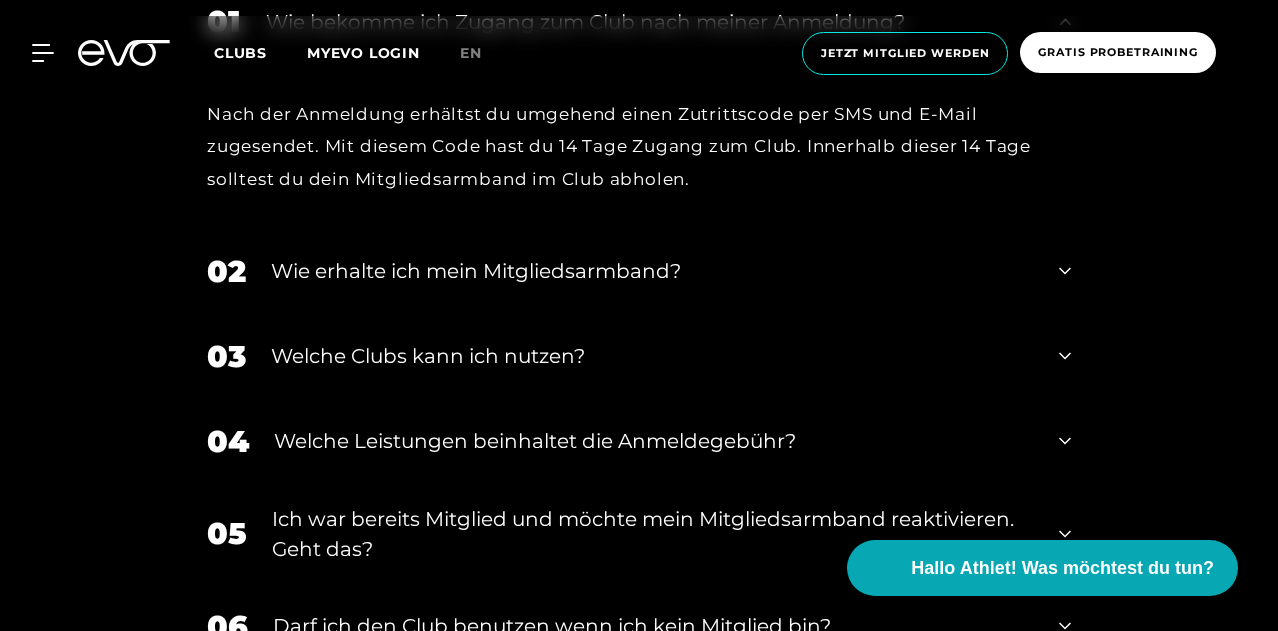 click 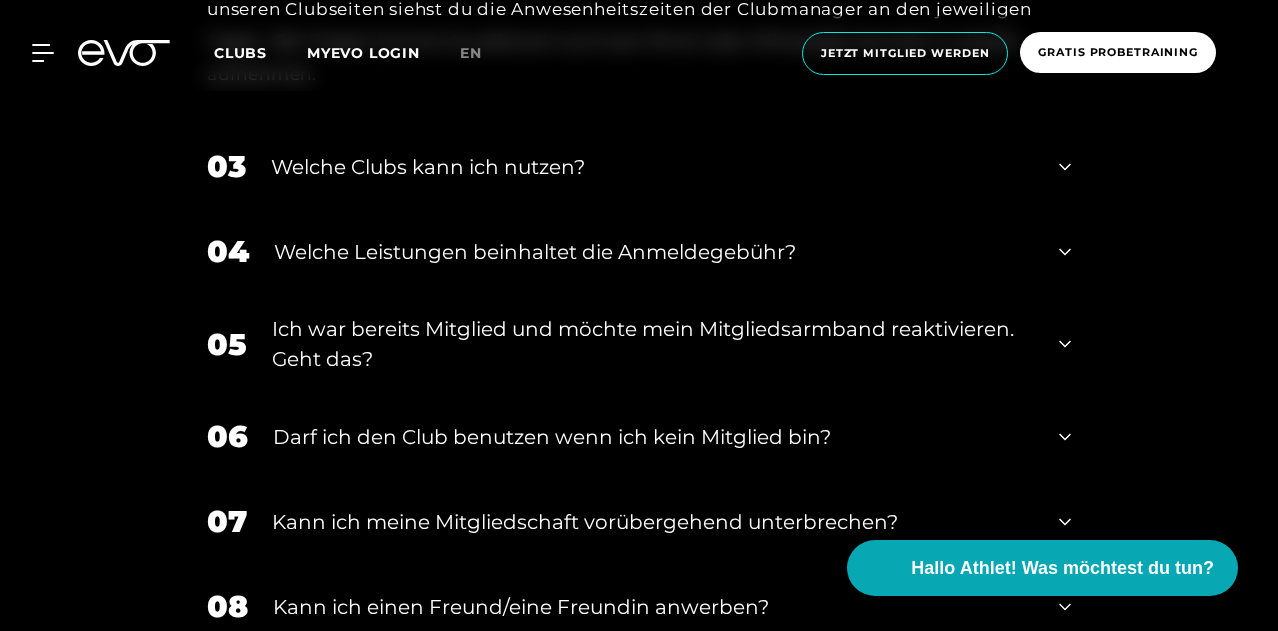 scroll, scrollTop: 1200, scrollLeft: 0, axis: vertical 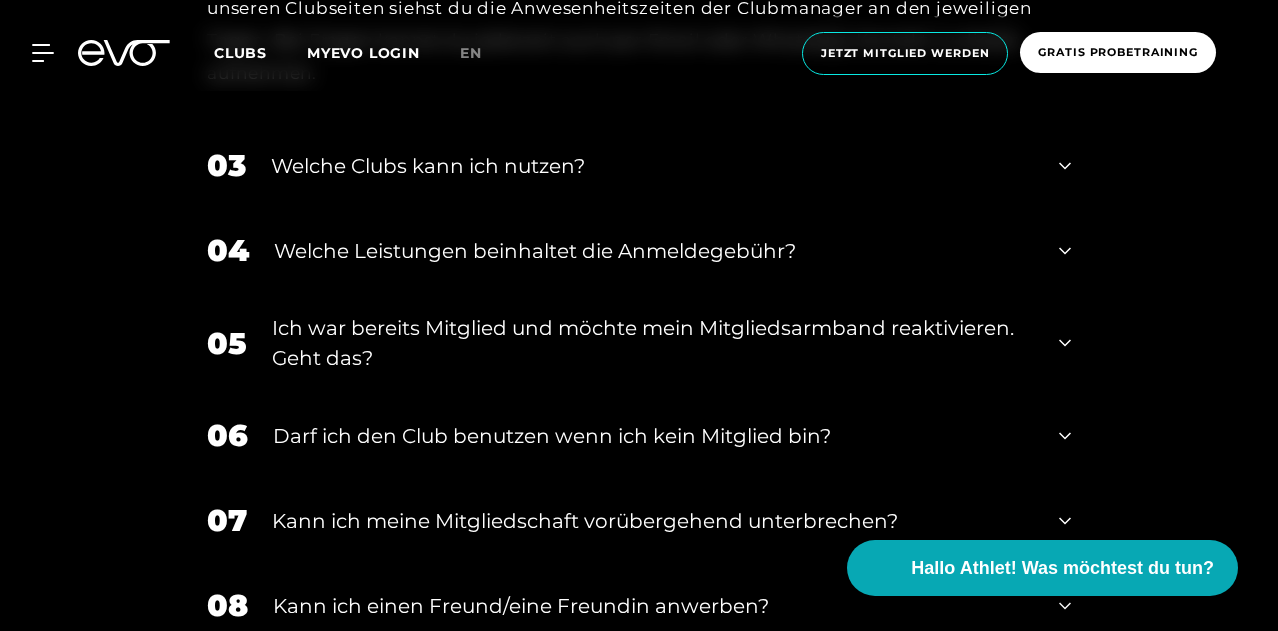 click 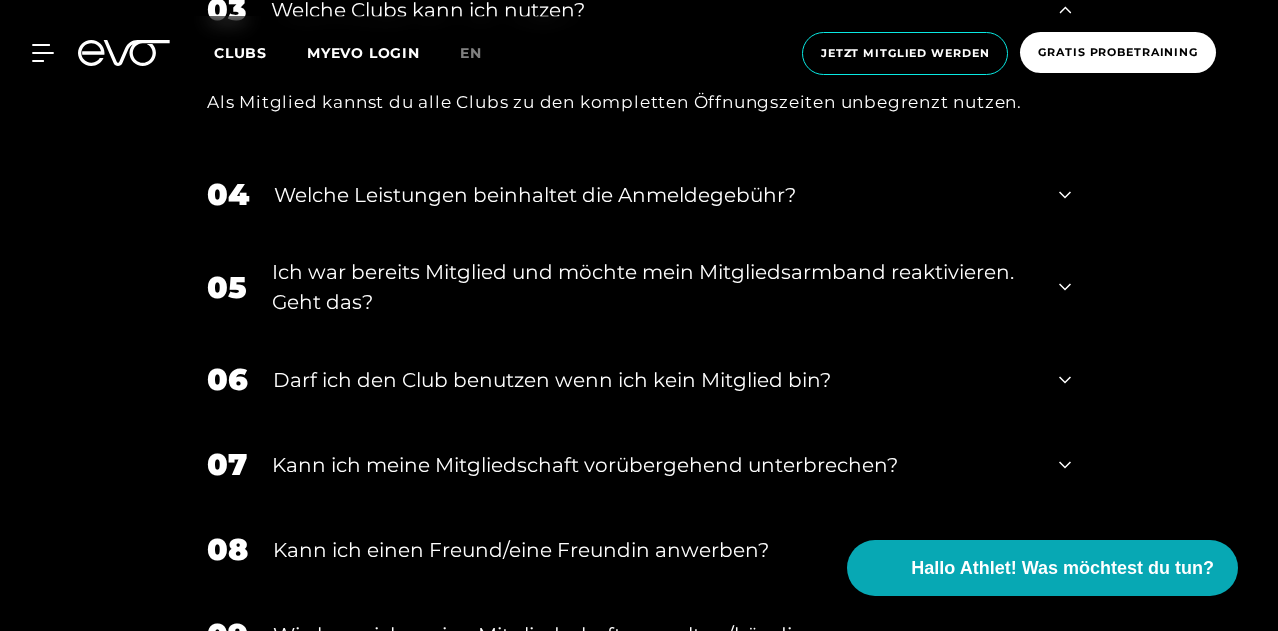 scroll, scrollTop: 1361, scrollLeft: 0, axis: vertical 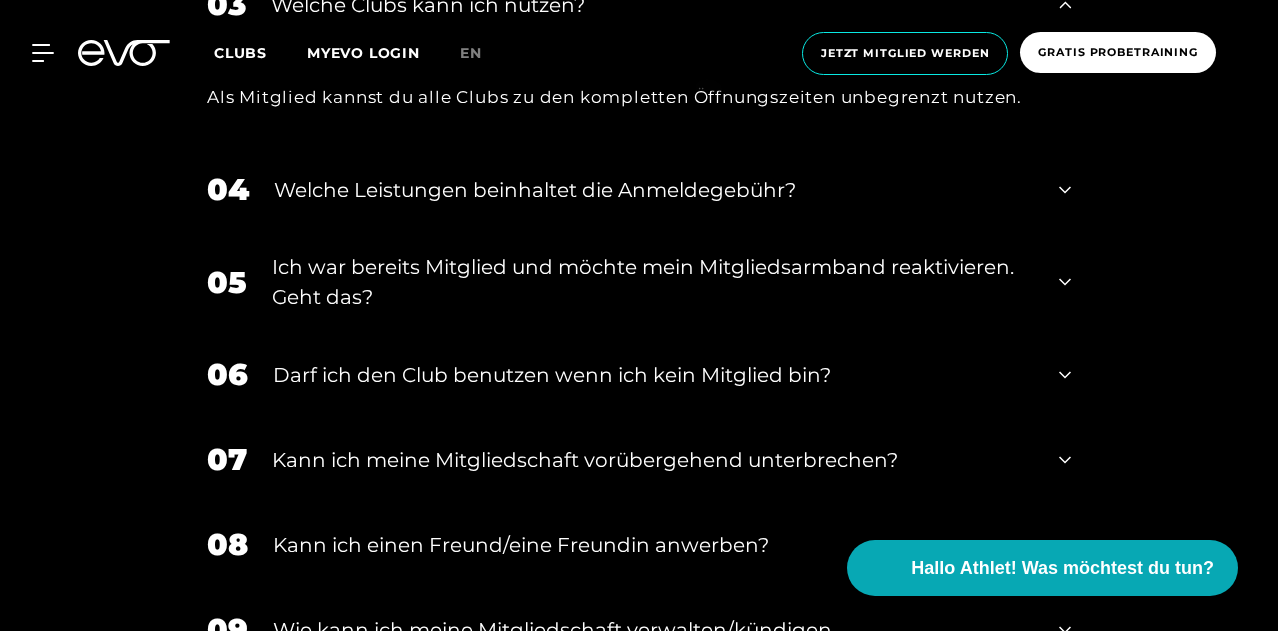 click 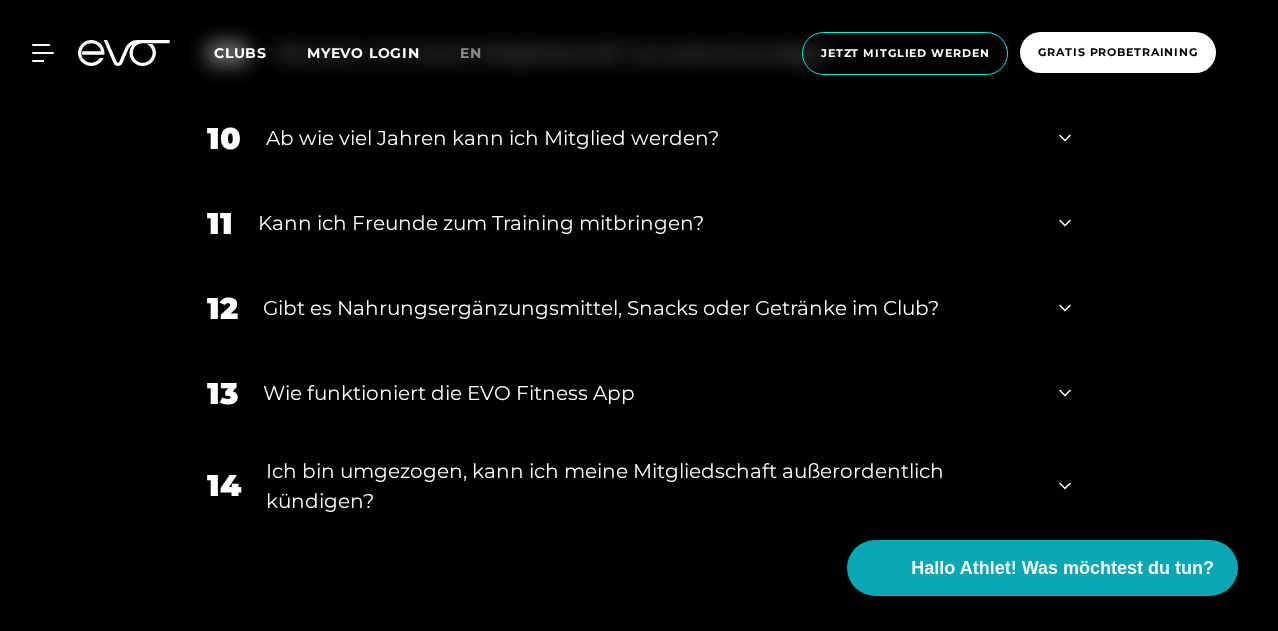 scroll, scrollTop: 2168, scrollLeft: 0, axis: vertical 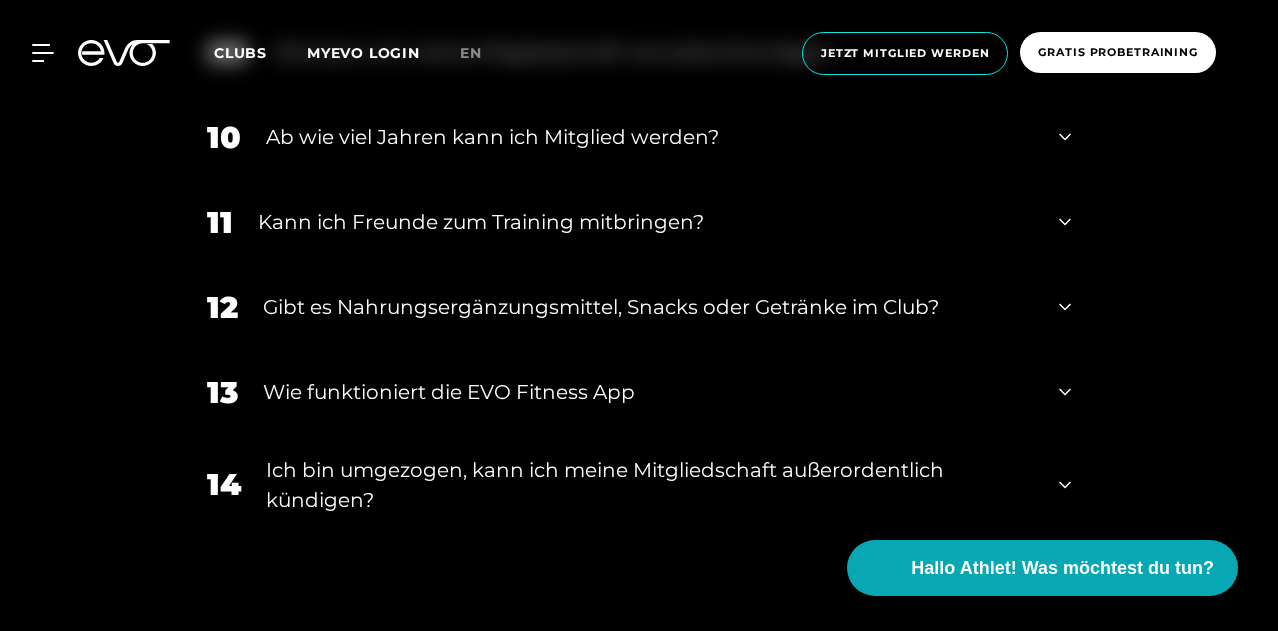 click 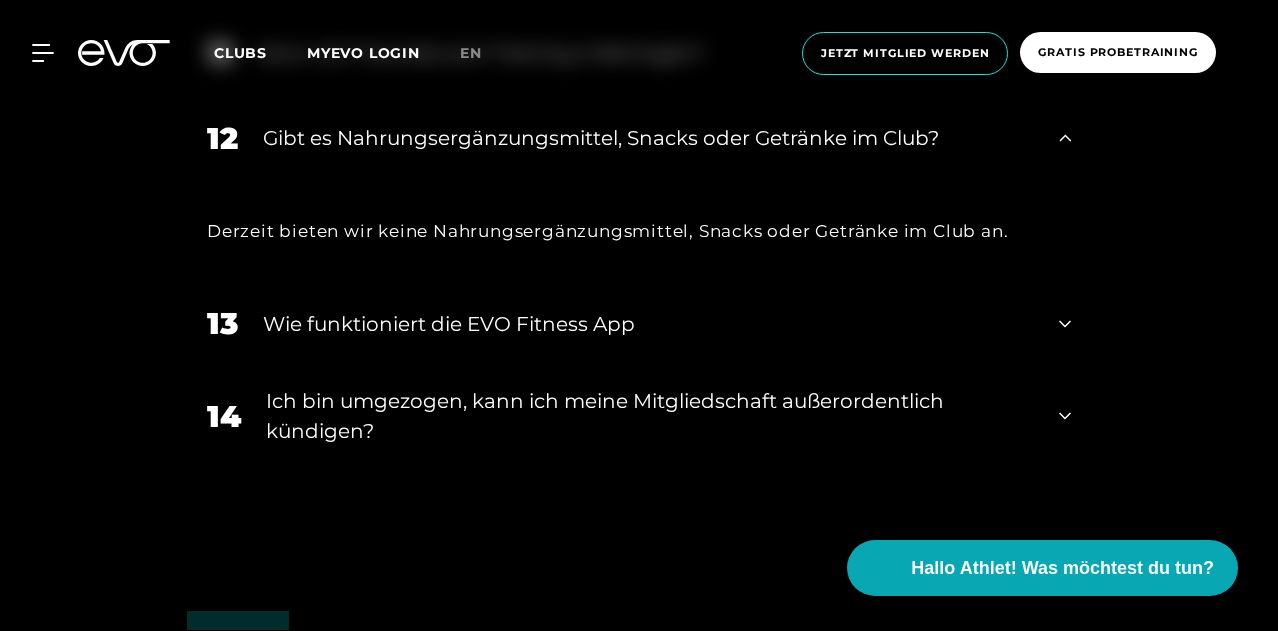 scroll, scrollTop: 2338, scrollLeft: 0, axis: vertical 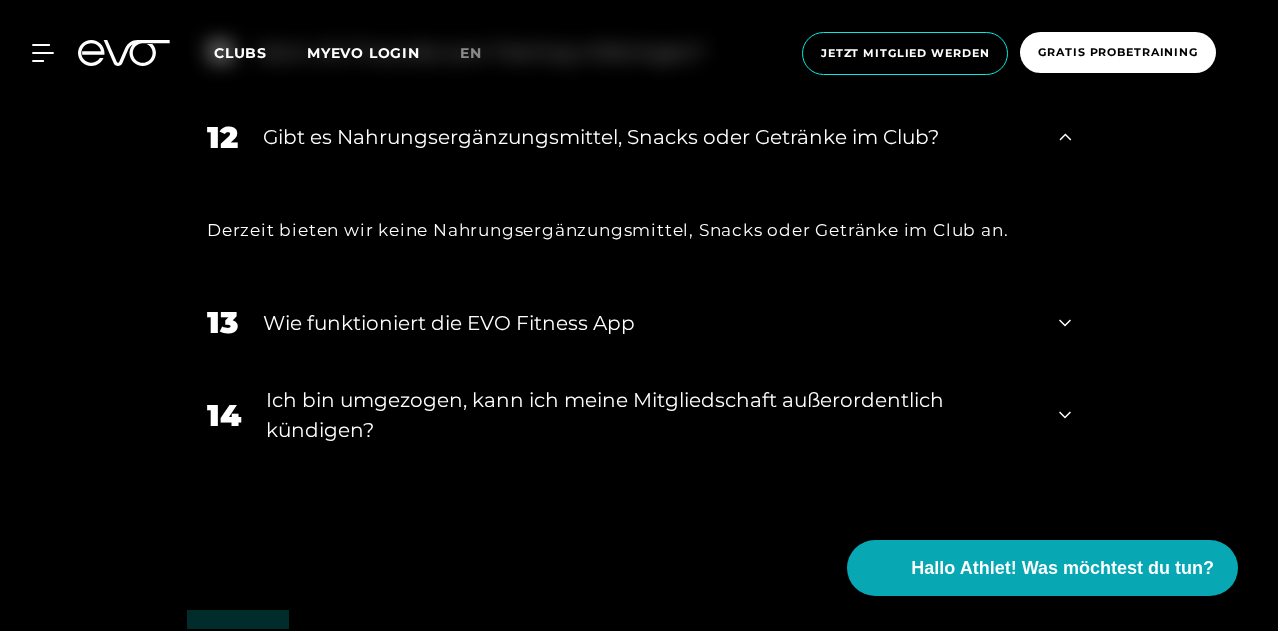 click 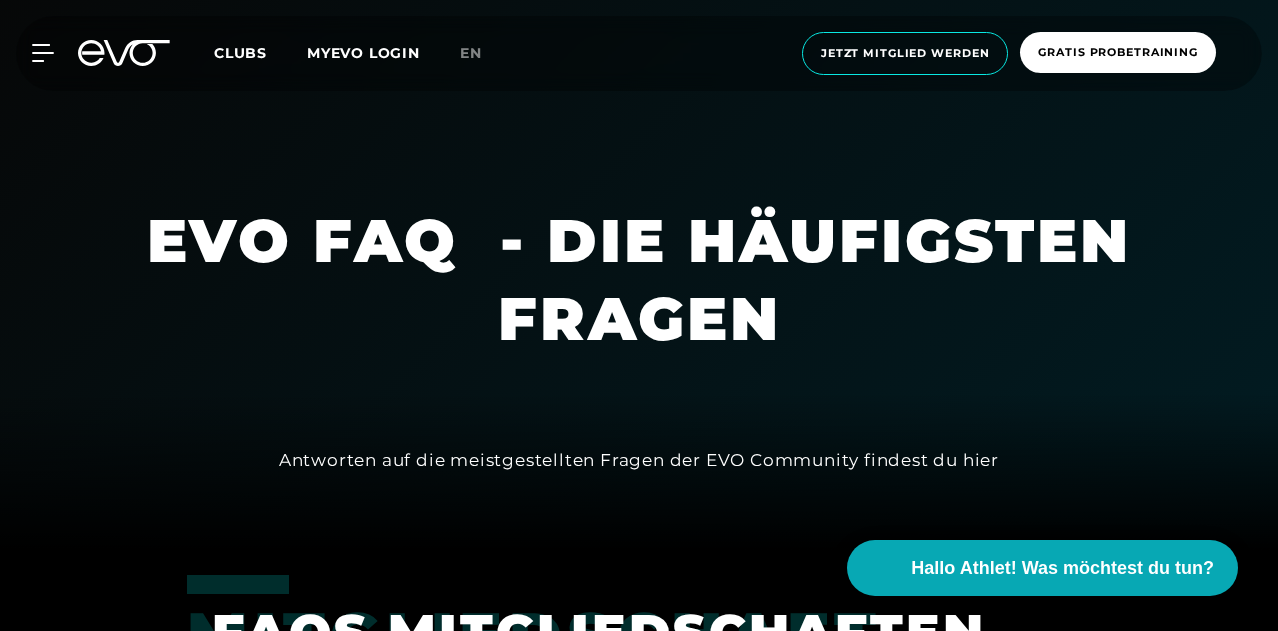 scroll, scrollTop: 0, scrollLeft: 0, axis: both 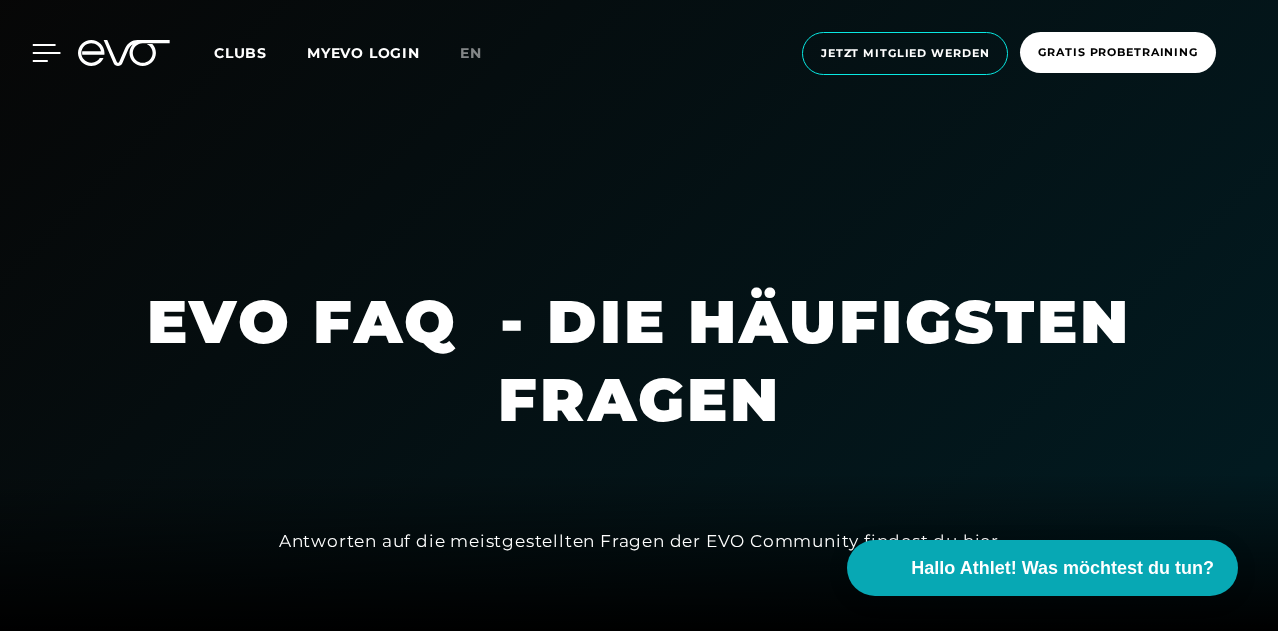 click 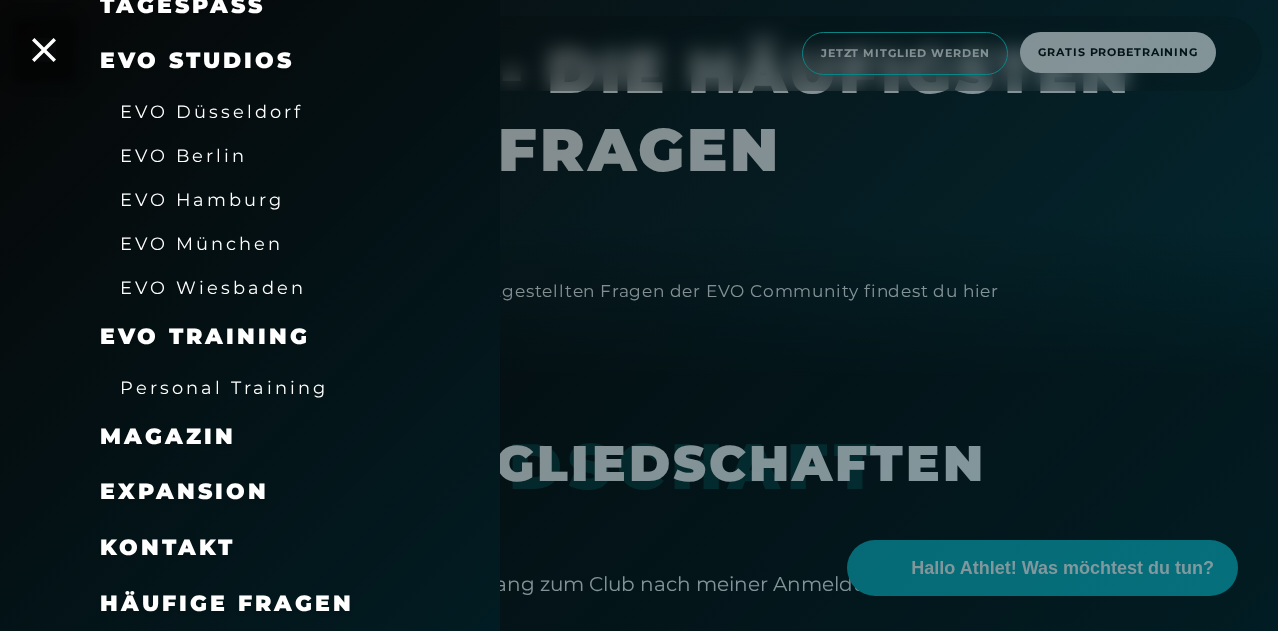 scroll, scrollTop: 437, scrollLeft: 0, axis: vertical 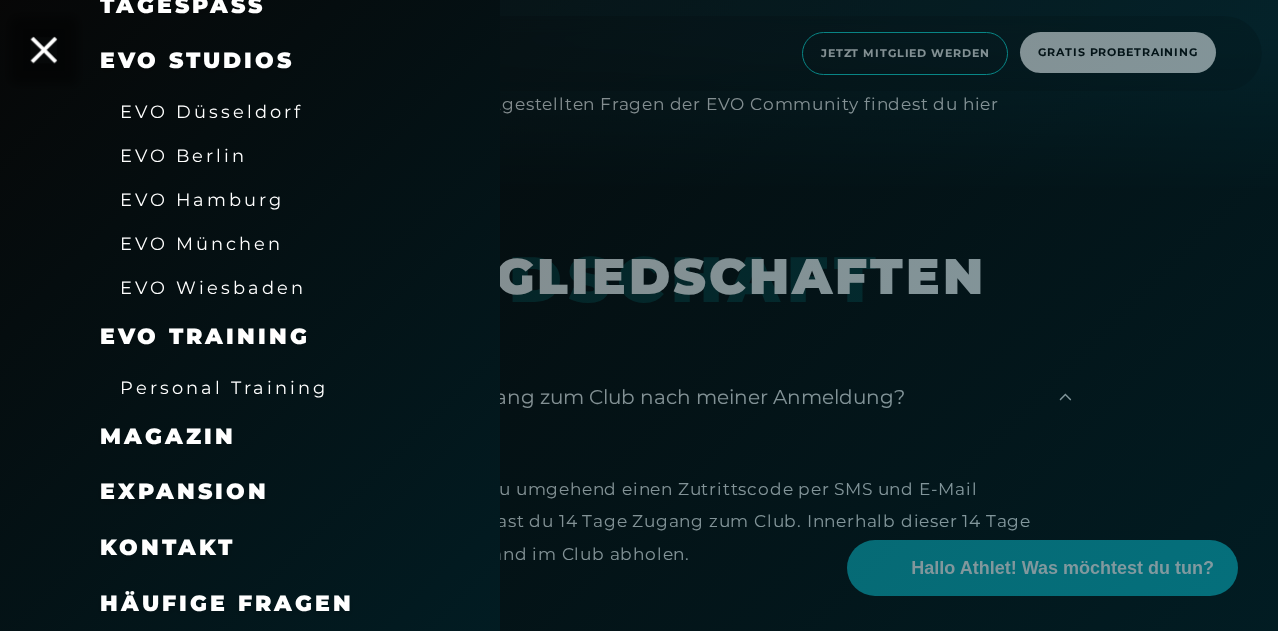 drag, startPoint x: 145, startPoint y: 290, endPoint x: 41, endPoint y: 57, distance: 255.15681 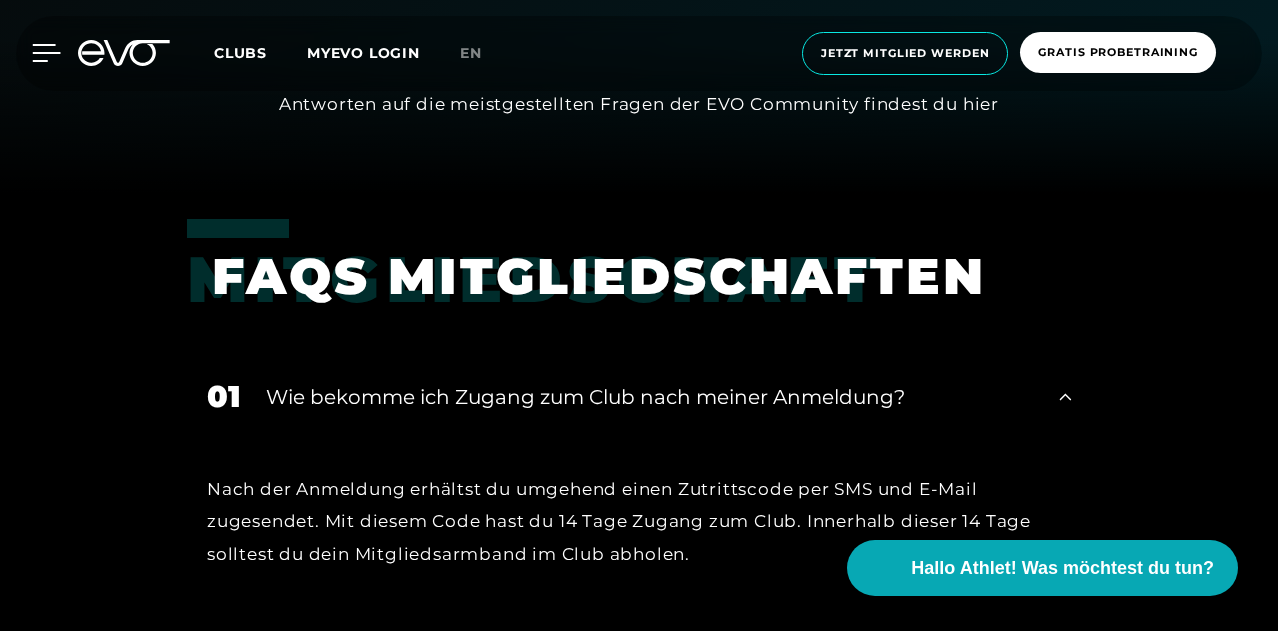 click 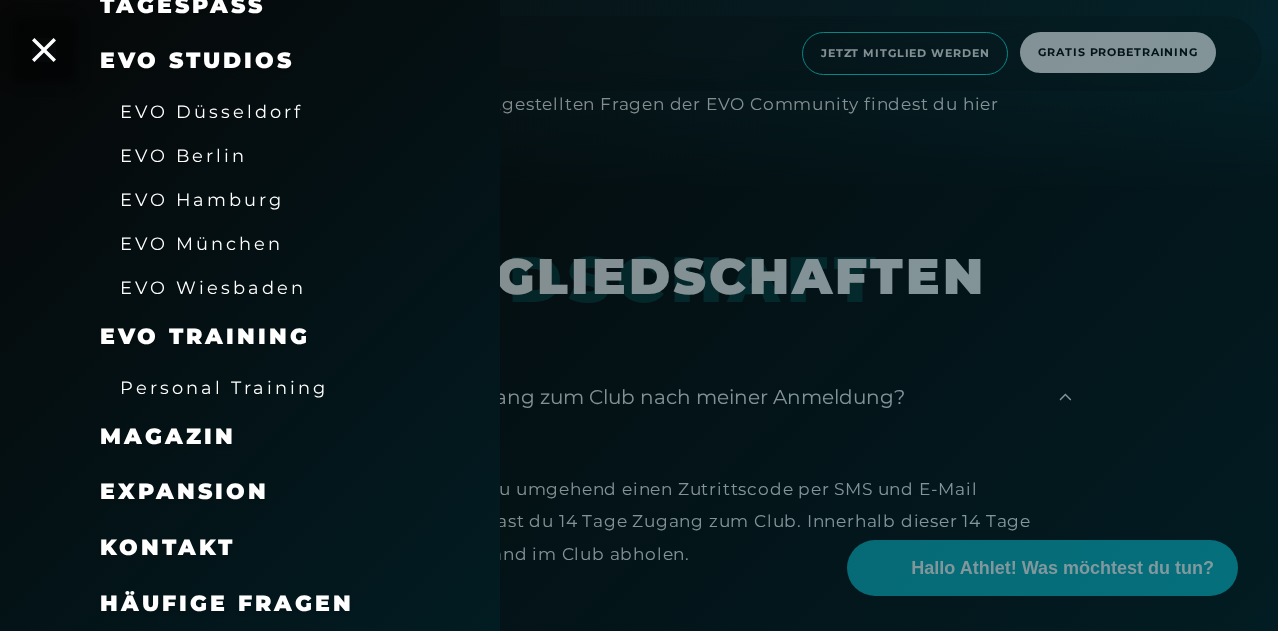 click on "EVO Berlin" at bounding box center (183, 155) 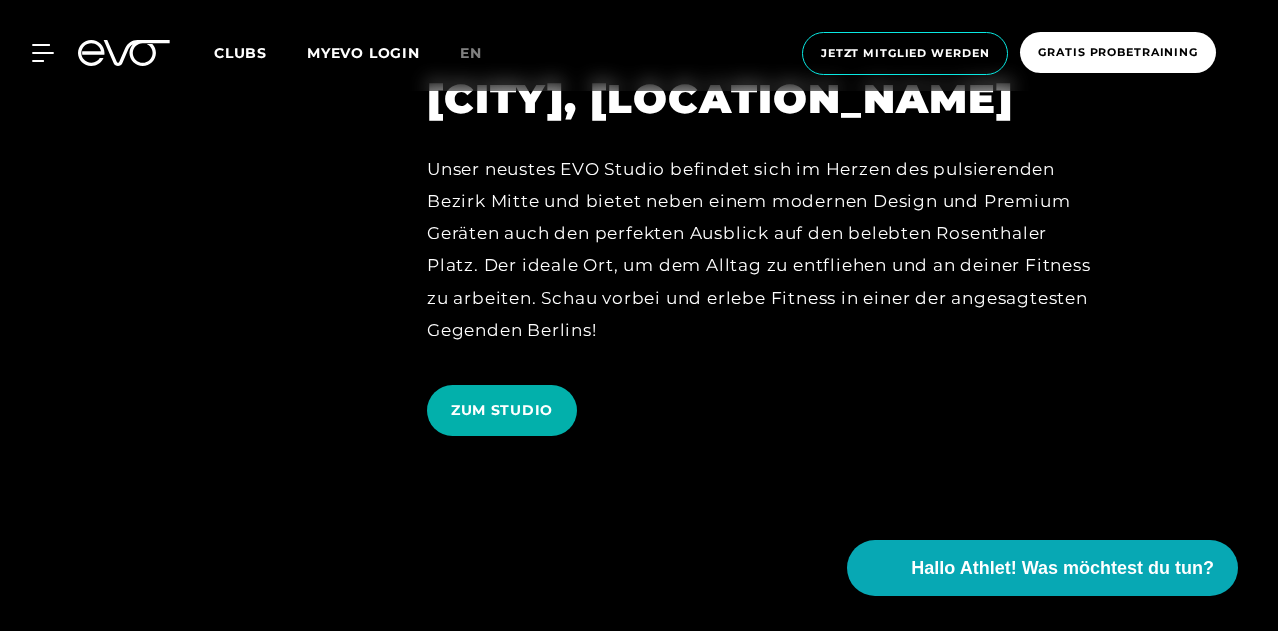 scroll, scrollTop: 3766, scrollLeft: 0, axis: vertical 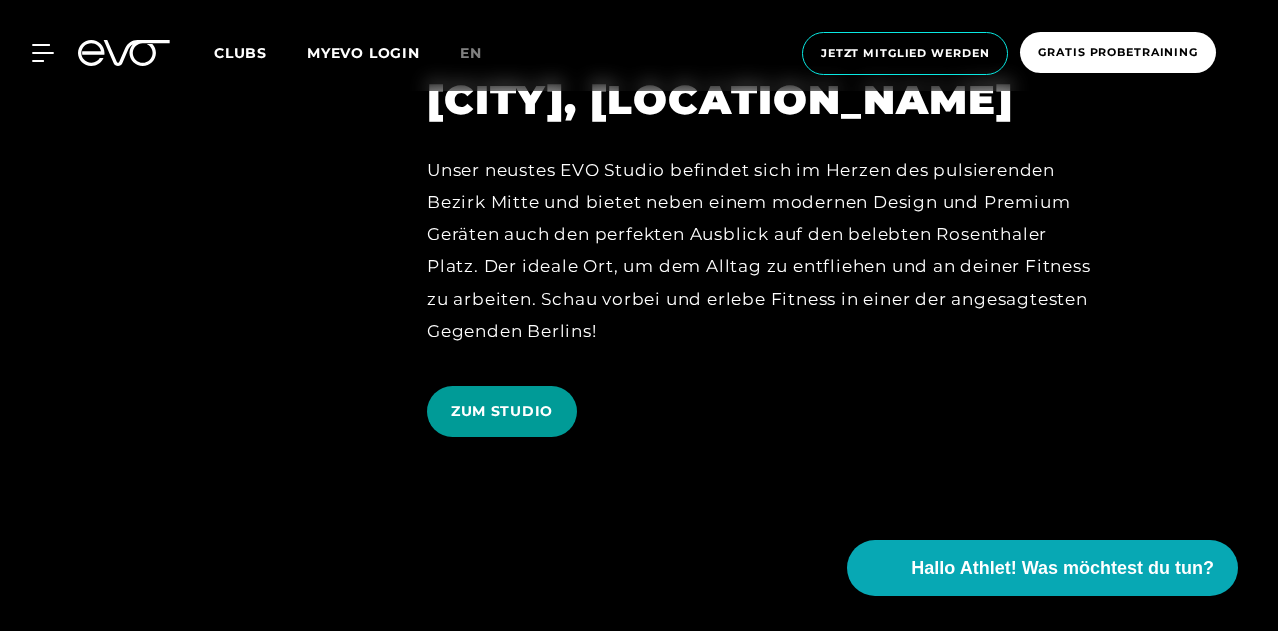 click on "ZUM STUDIO" at bounding box center (502, 411) 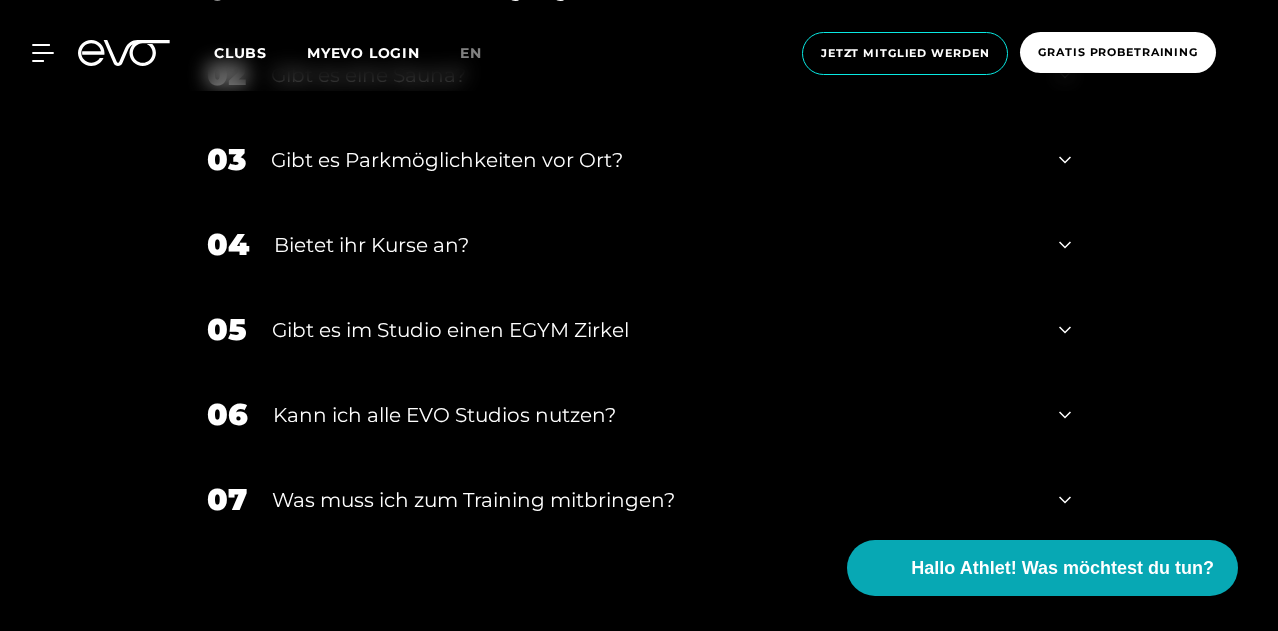 scroll, scrollTop: 6776, scrollLeft: 0, axis: vertical 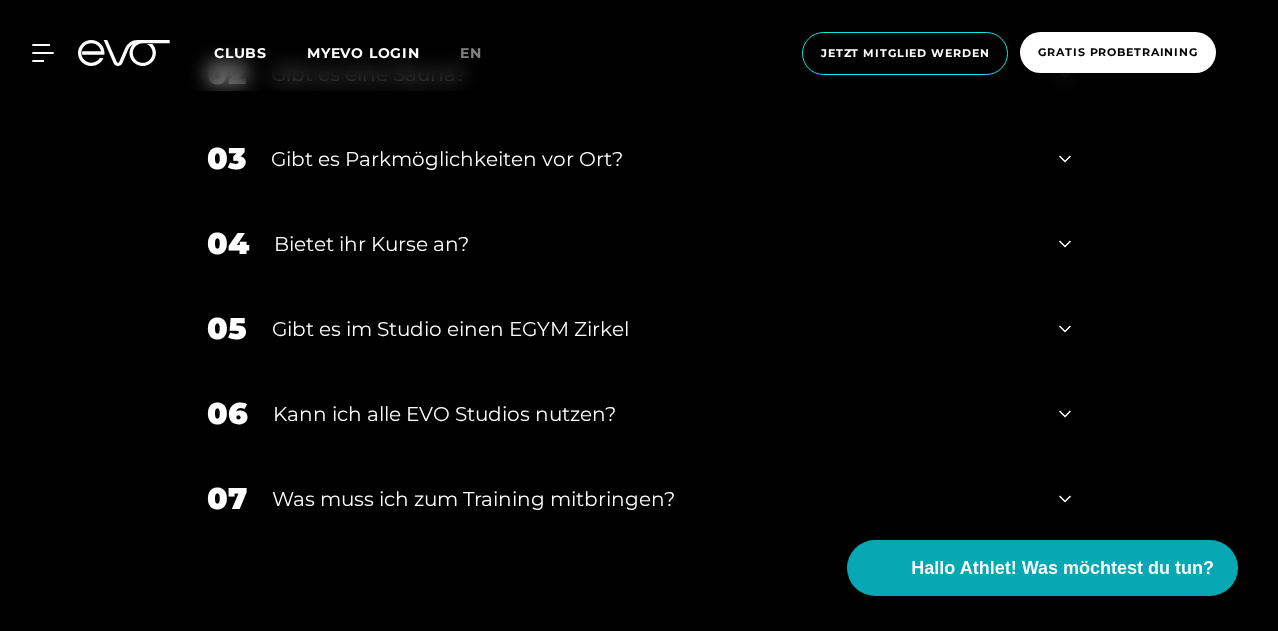 click 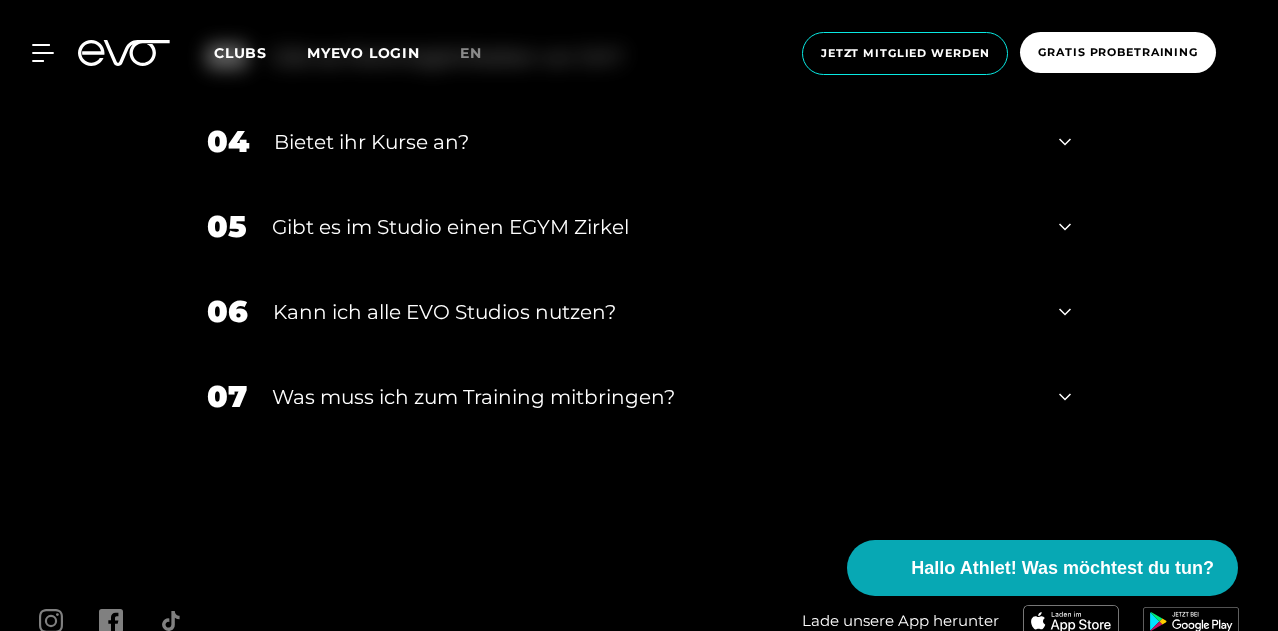 scroll, scrollTop: 6979, scrollLeft: 0, axis: vertical 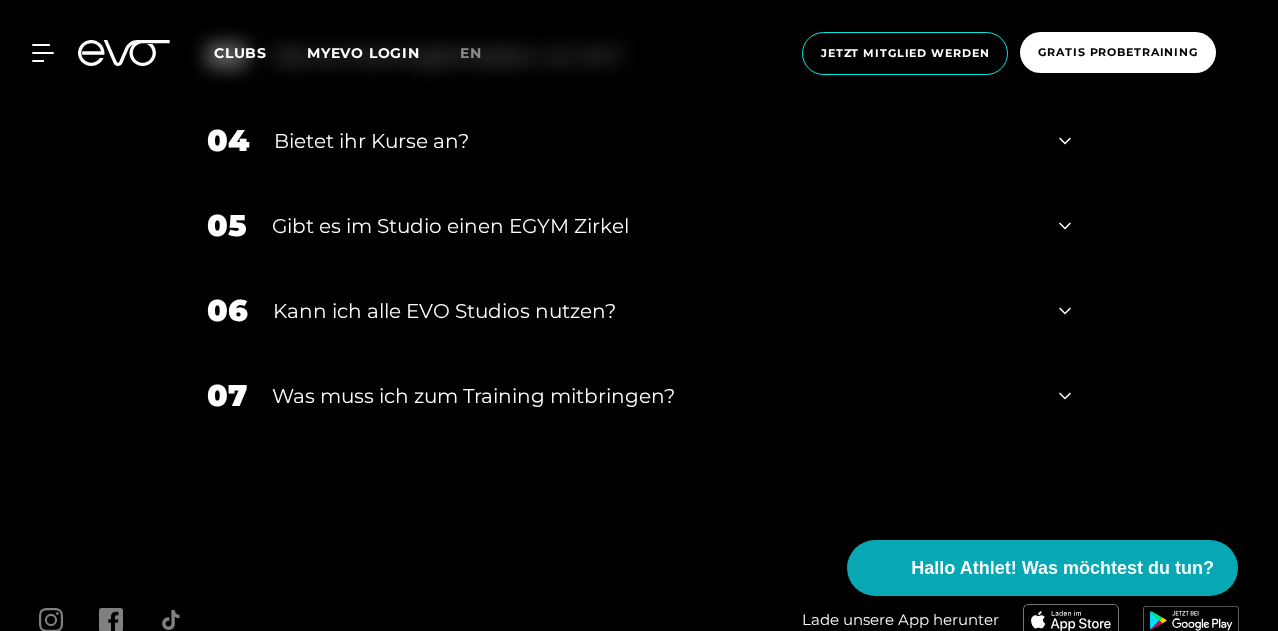 click 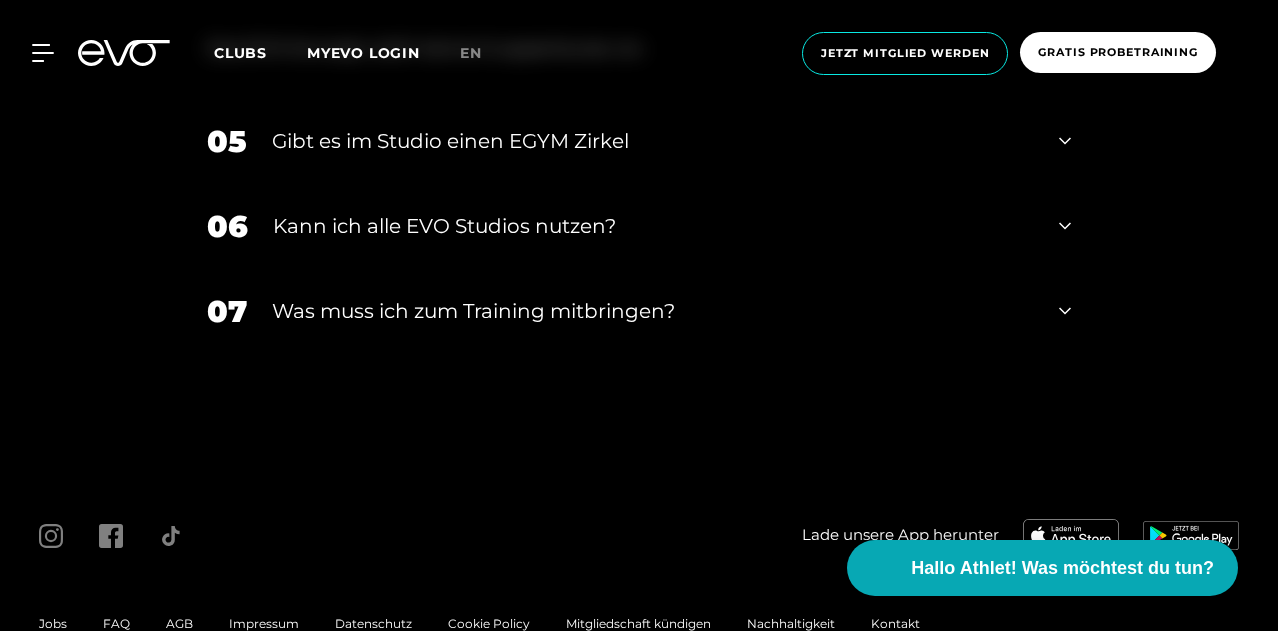 scroll, scrollTop: 7165, scrollLeft: 0, axis: vertical 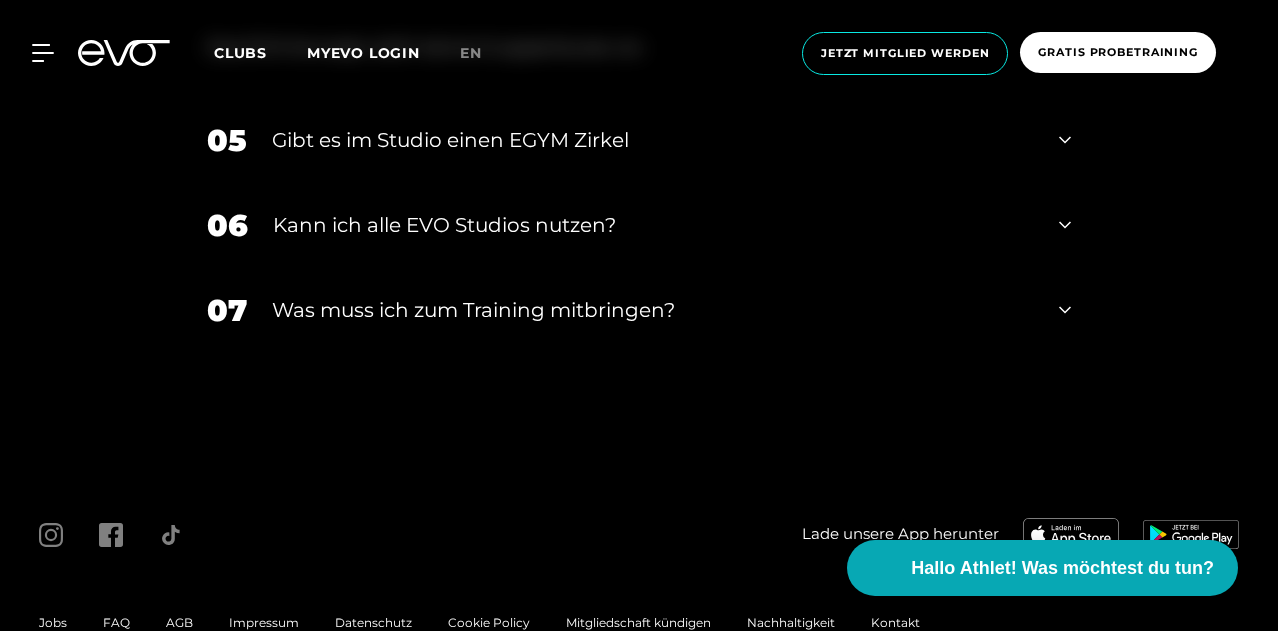 click 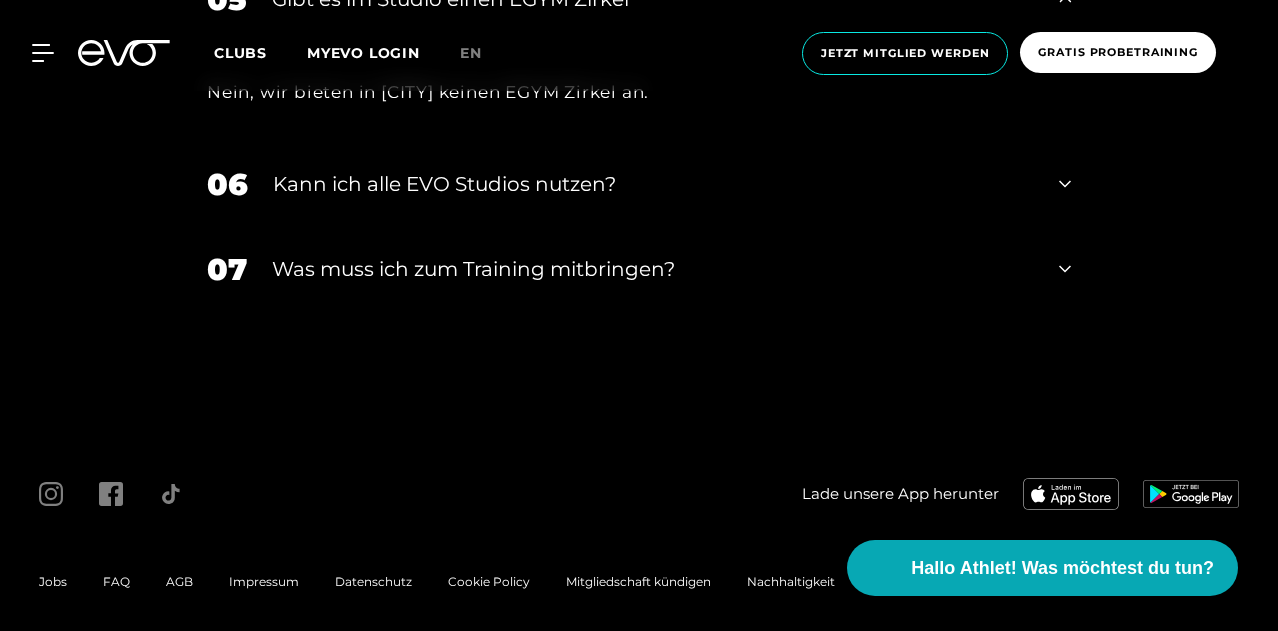 scroll, scrollTop: 7307, scrollLeft: 0, axis: vertical 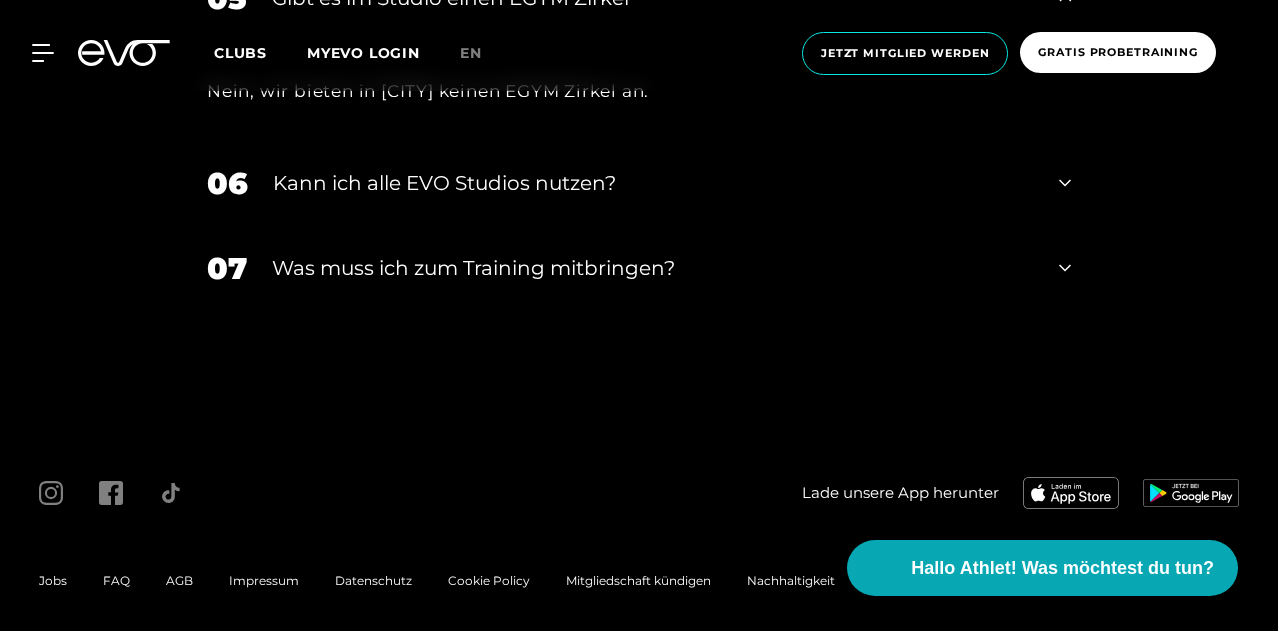 click 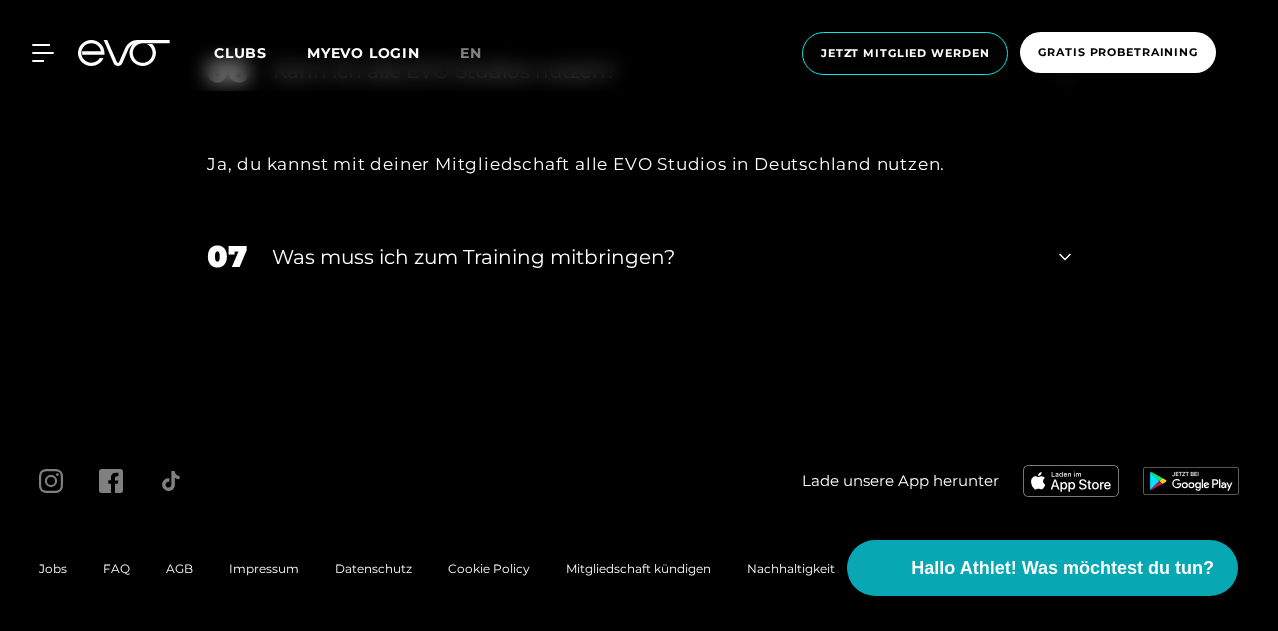 scroll, scrollTop: 7445, scrollLeft: 0, axis: vertical 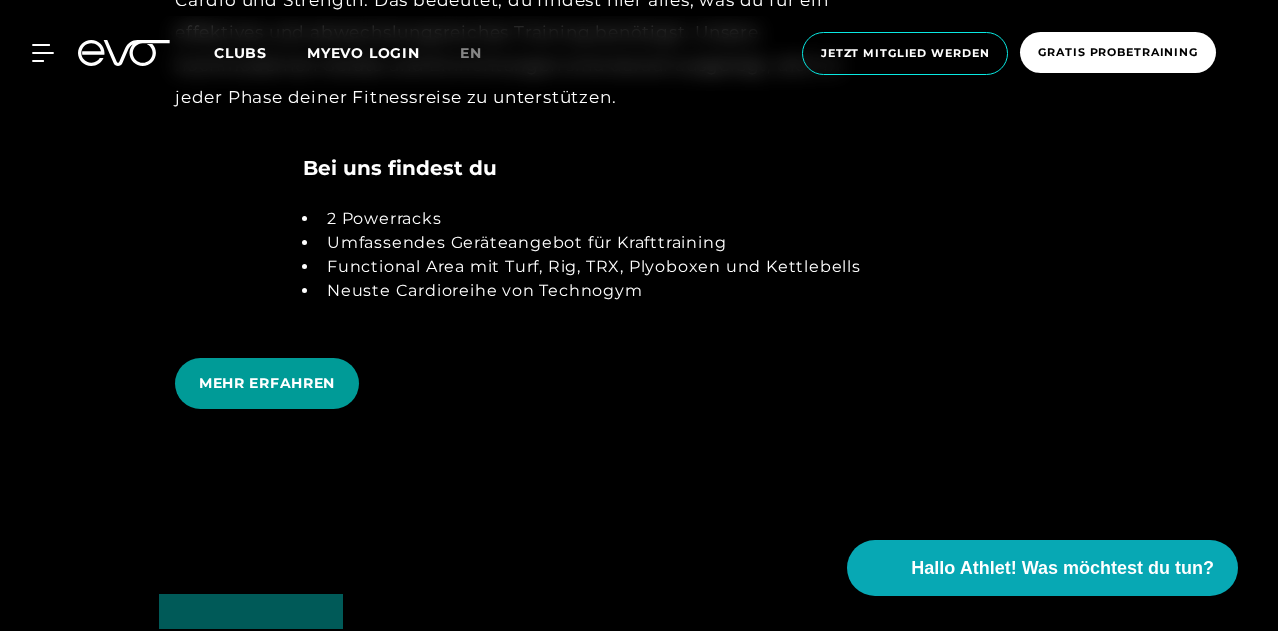 click on "MEHR ERFAHREN" at bounding box center [267, 383] 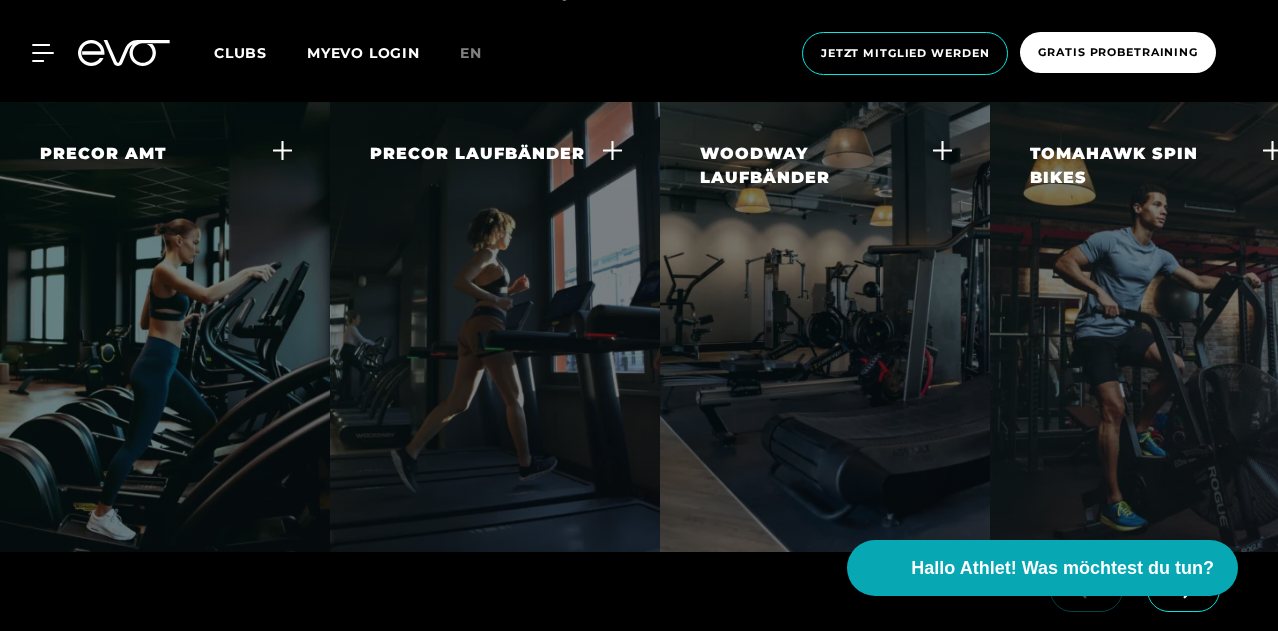 scroll, scrollTop: 2098, scrollLeft: 0, axis: vertical 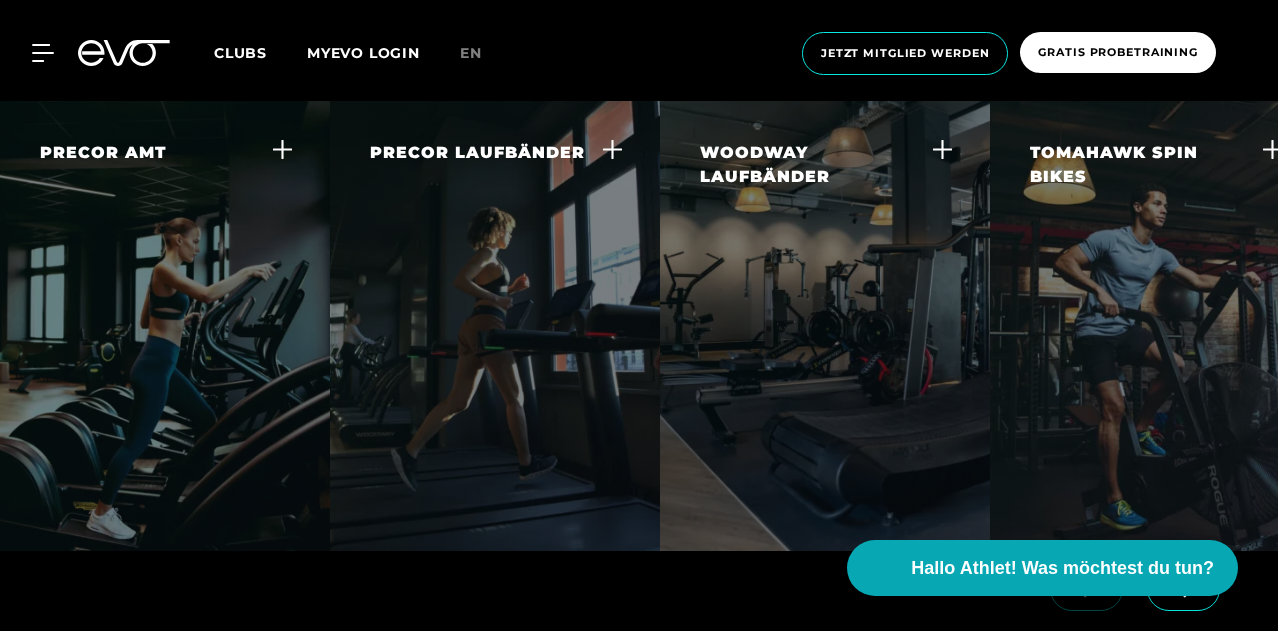 click 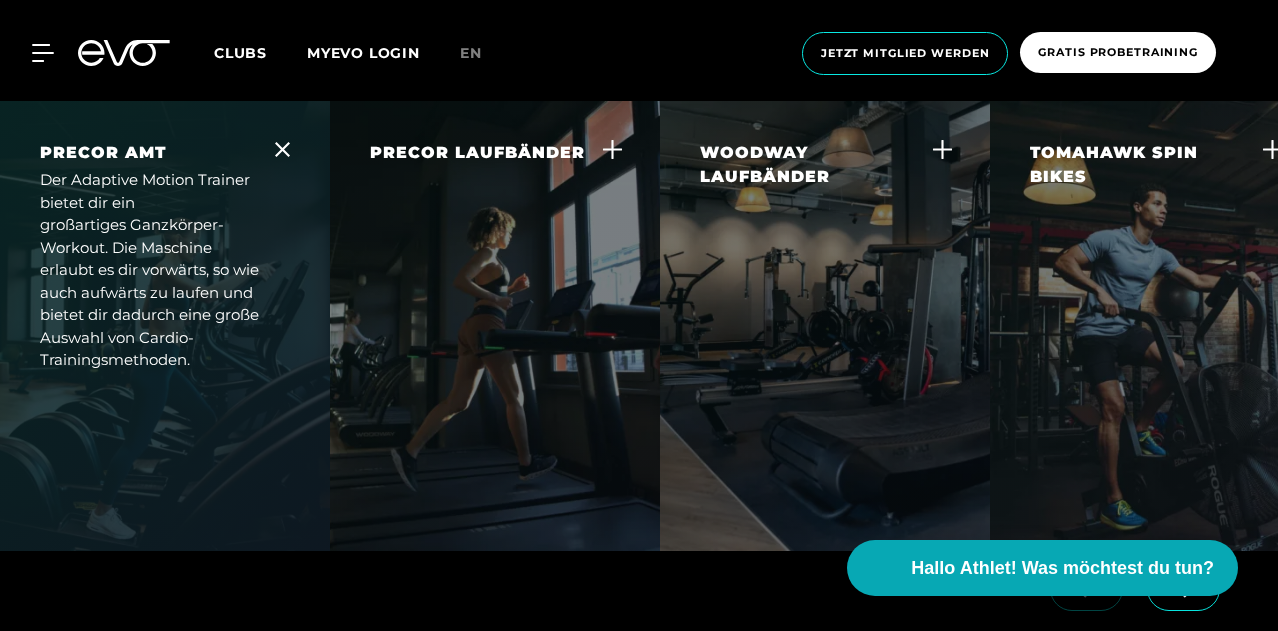 click 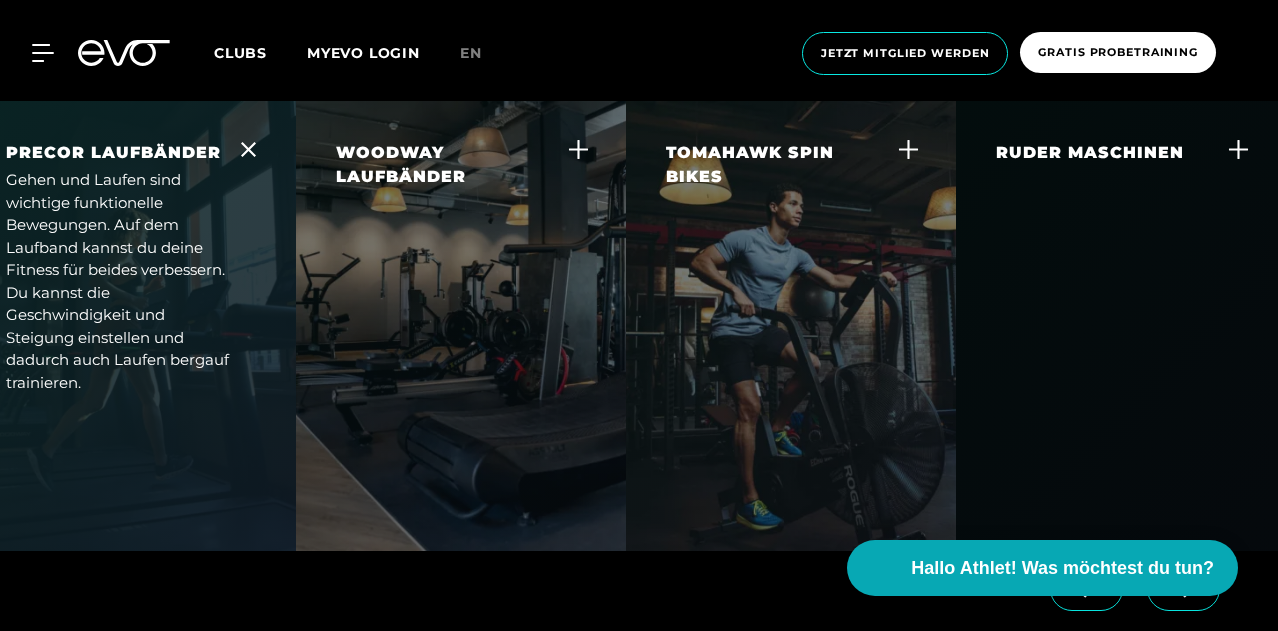 scroll, scrollTop: 0, scrollLeft: 372, axis: horizontal 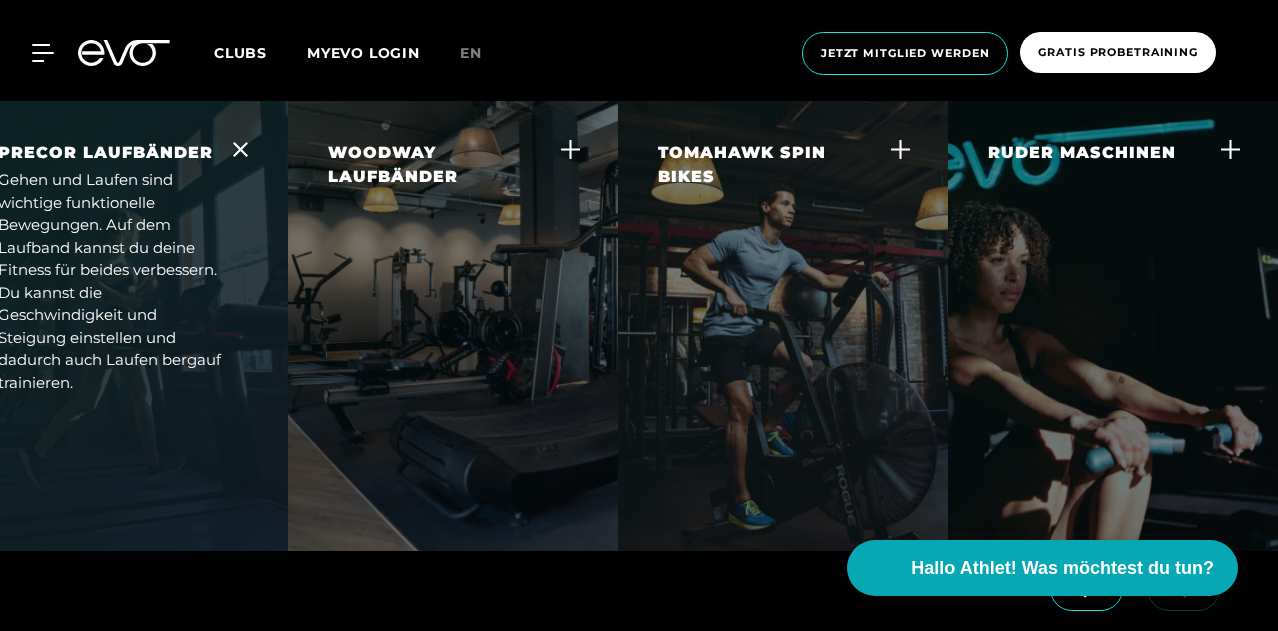 click 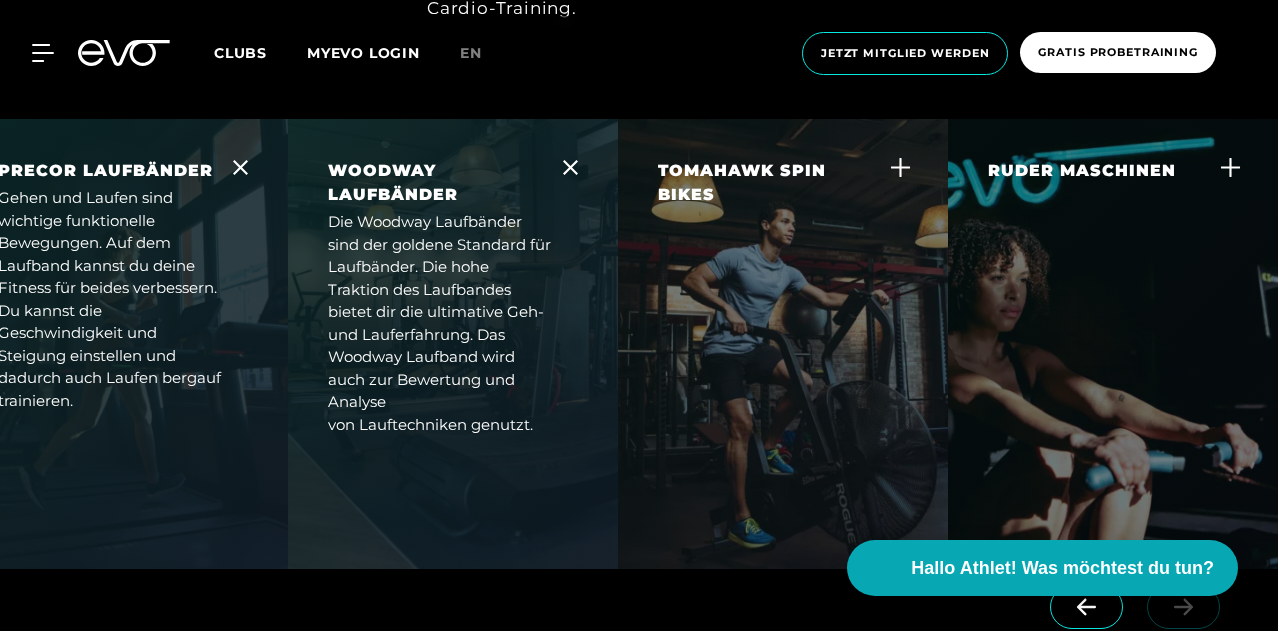 scroll, scrollTop: 2079, scrollLeft: 0, axis: vertical 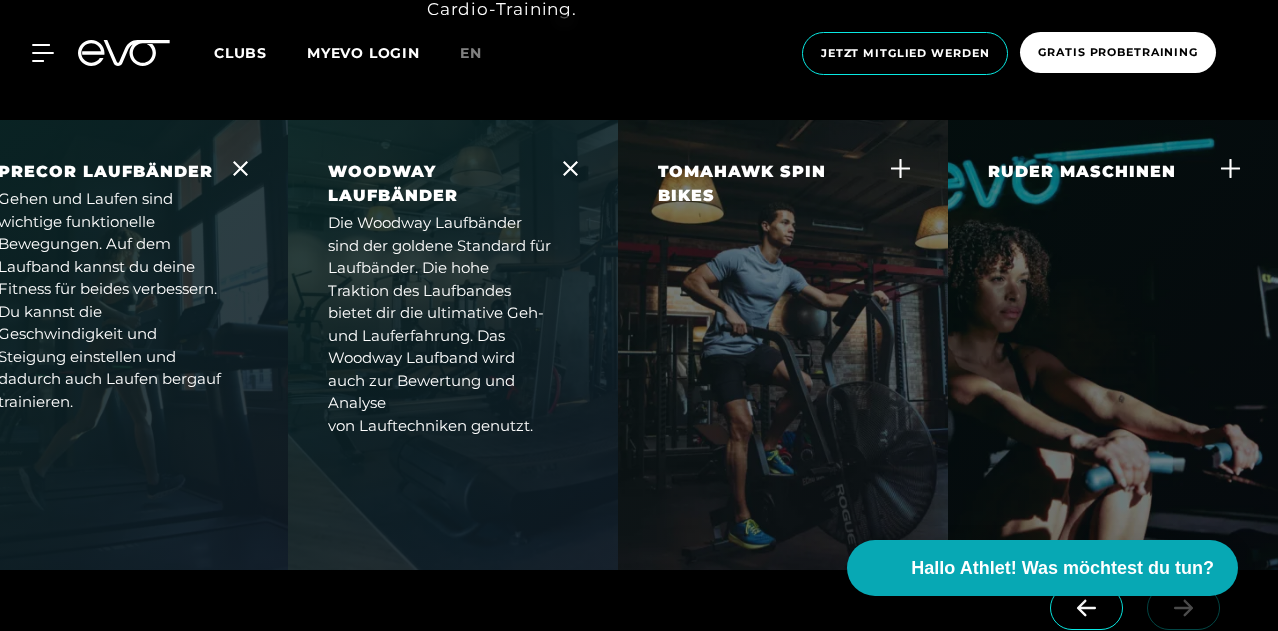 click 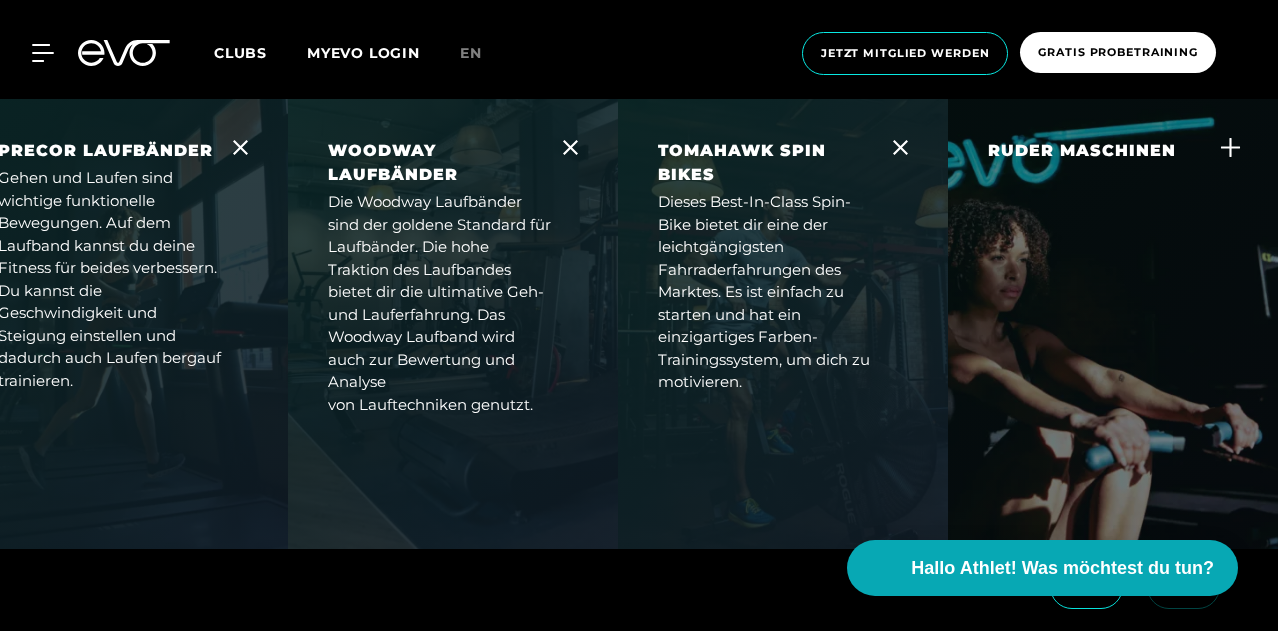 scroll, scrollTop: 2097, scrollLeft: 0, axis: vertical 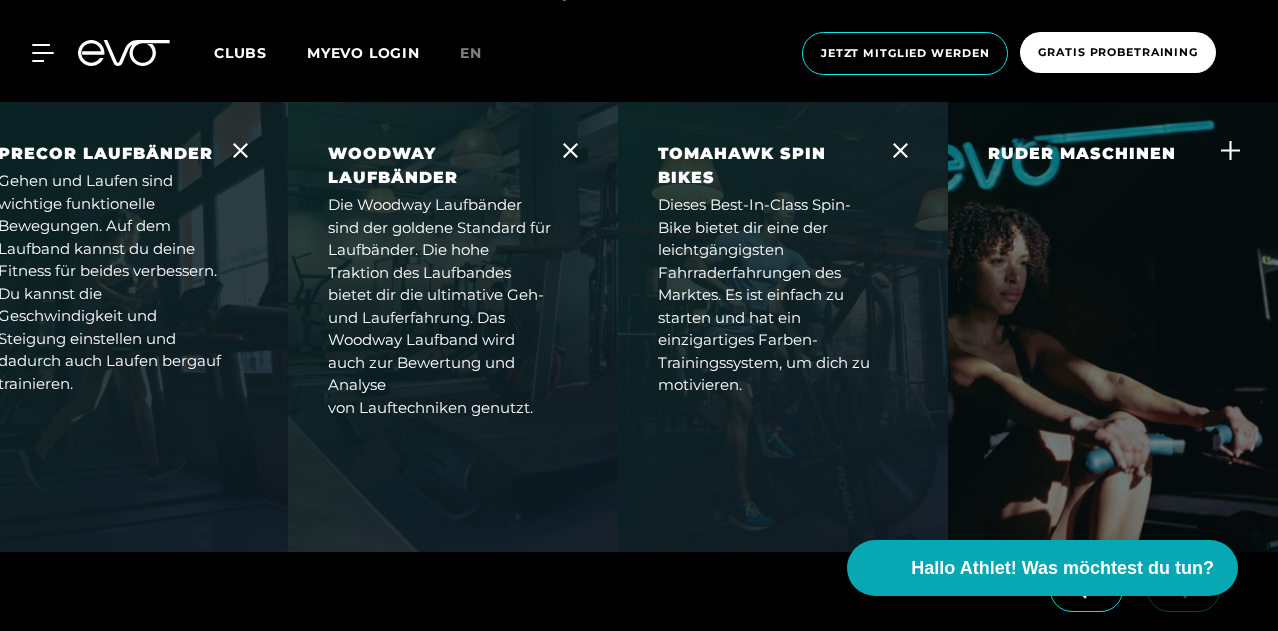 click 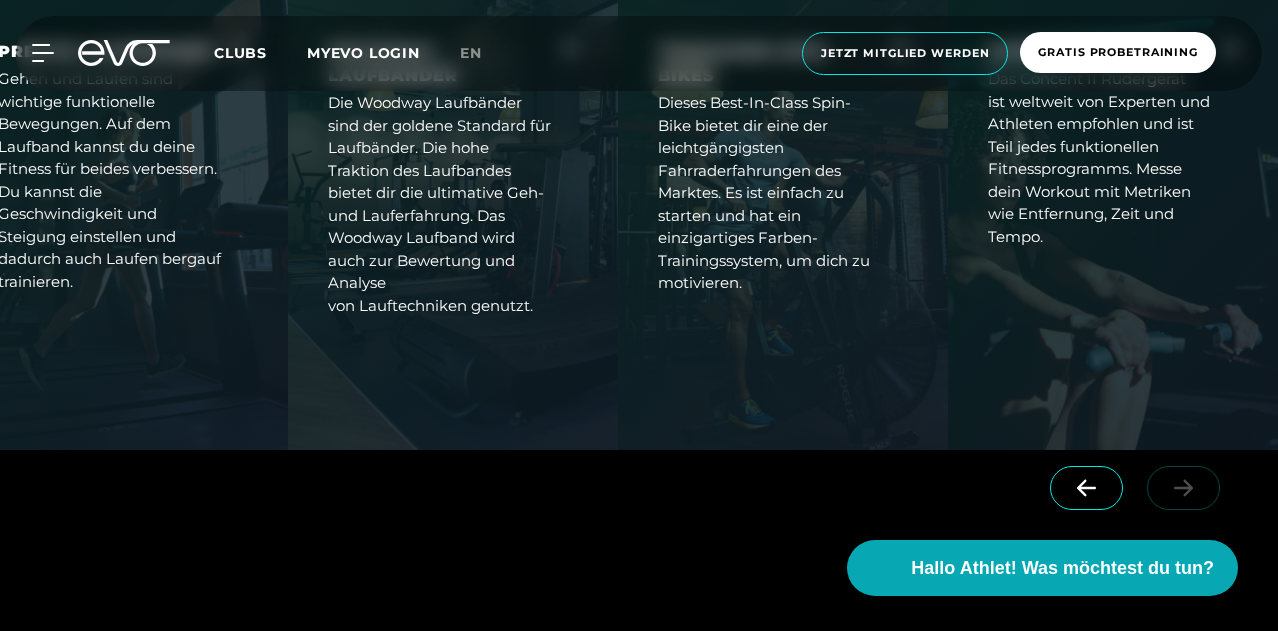 scroll, scrollTop: 2198, scrollLeft: 0, axis: vertical 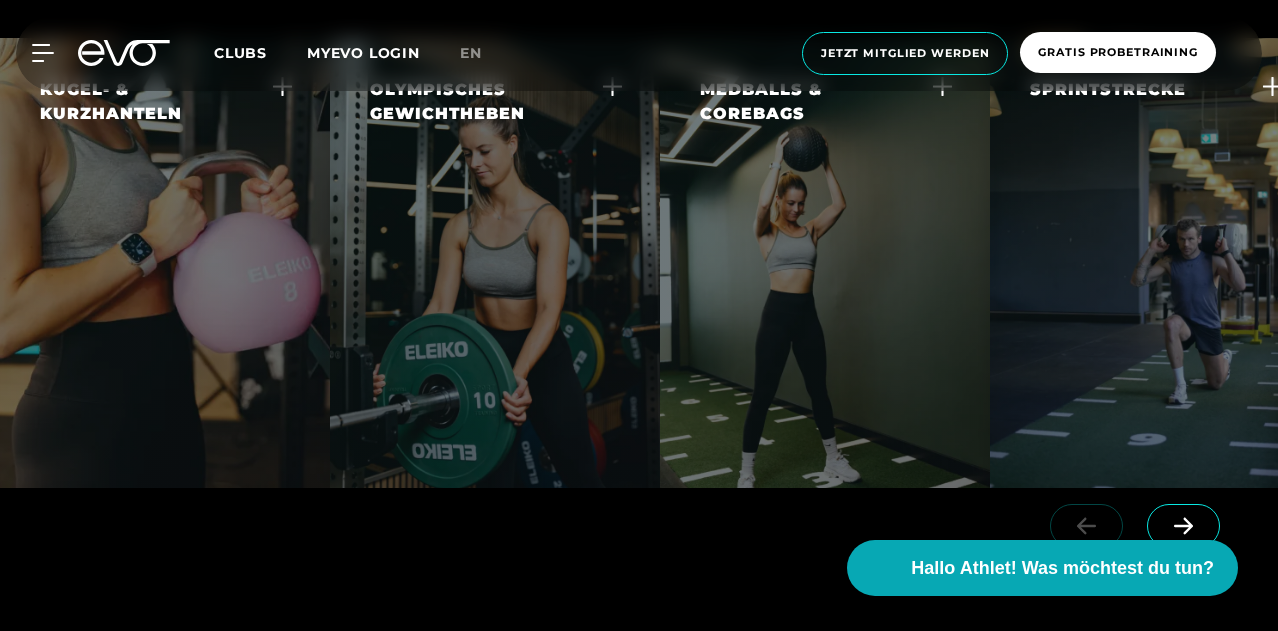 click 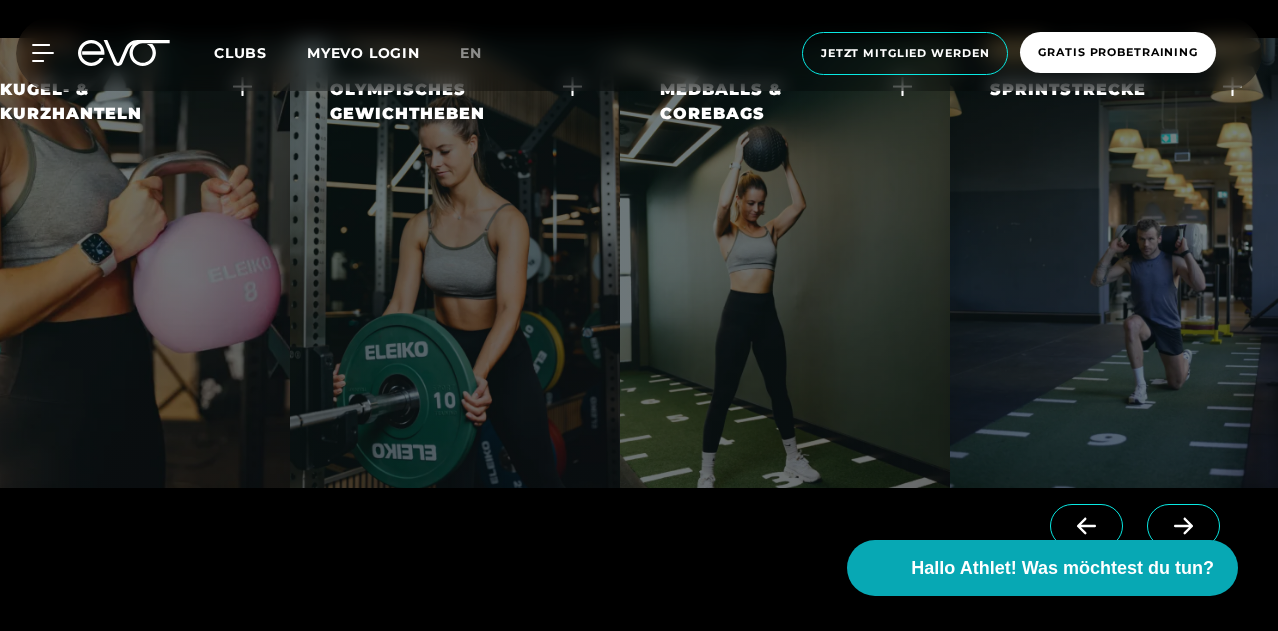 scroll, scrollTop: 0, scrollLeft: 42, axis: horizontal 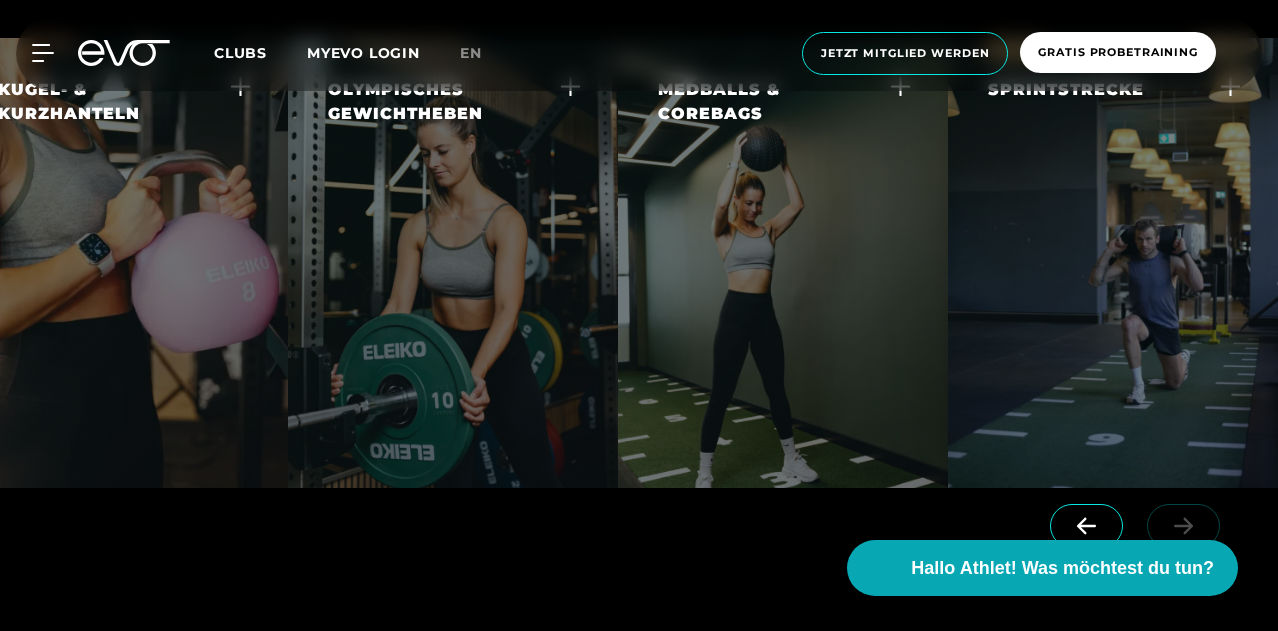 click at bounding box center (1139, 544) 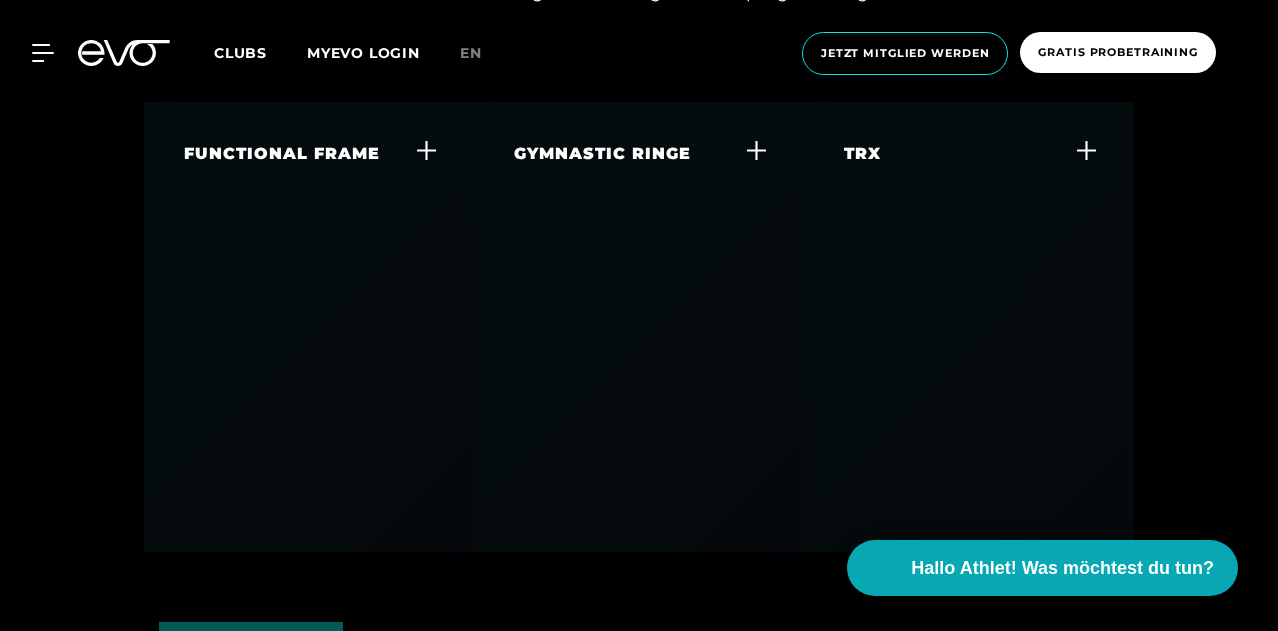 scroll, scrollTop: 4704, scrollLeft: 0, axis: vertical 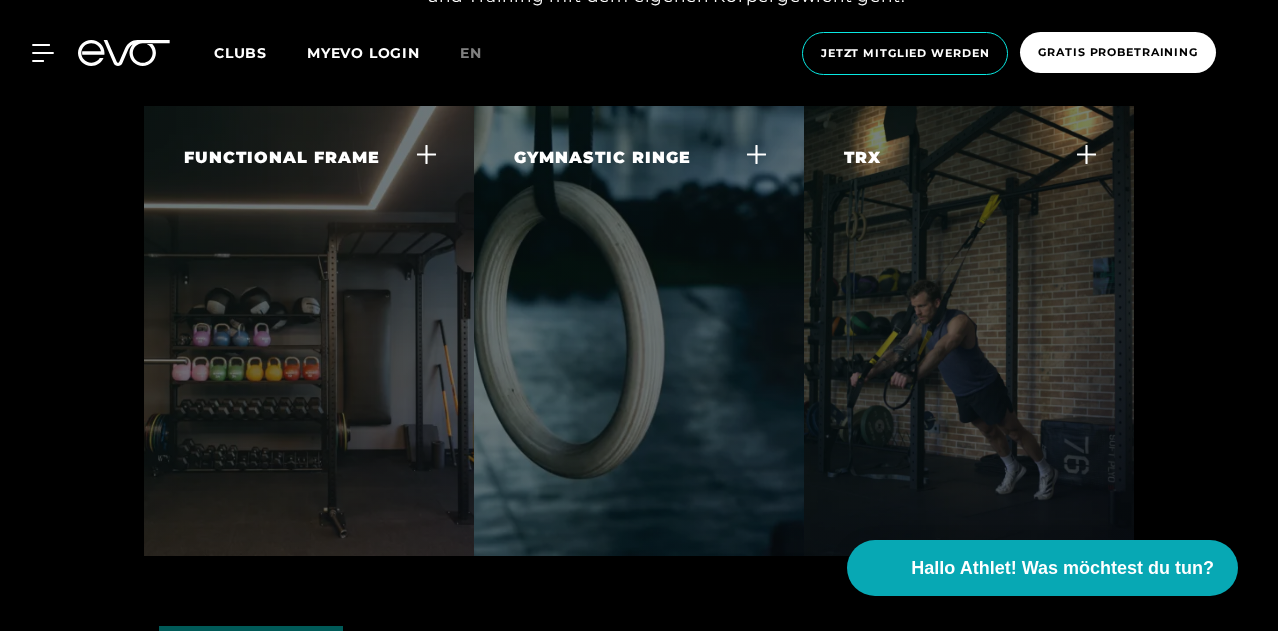 click 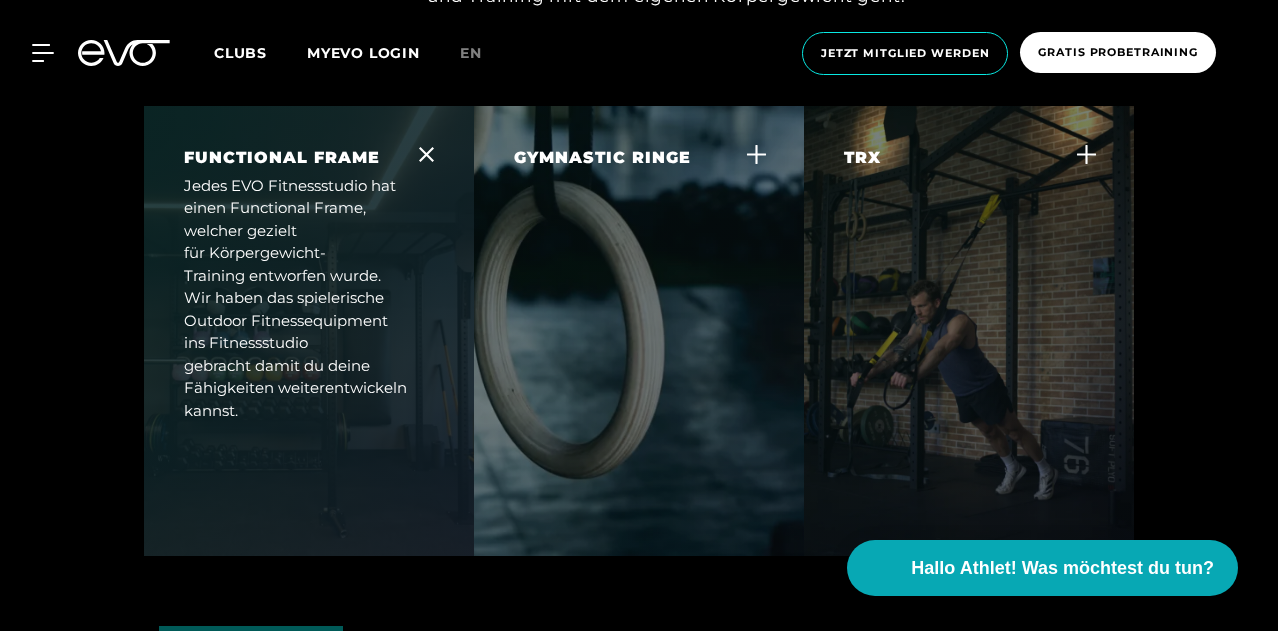 click 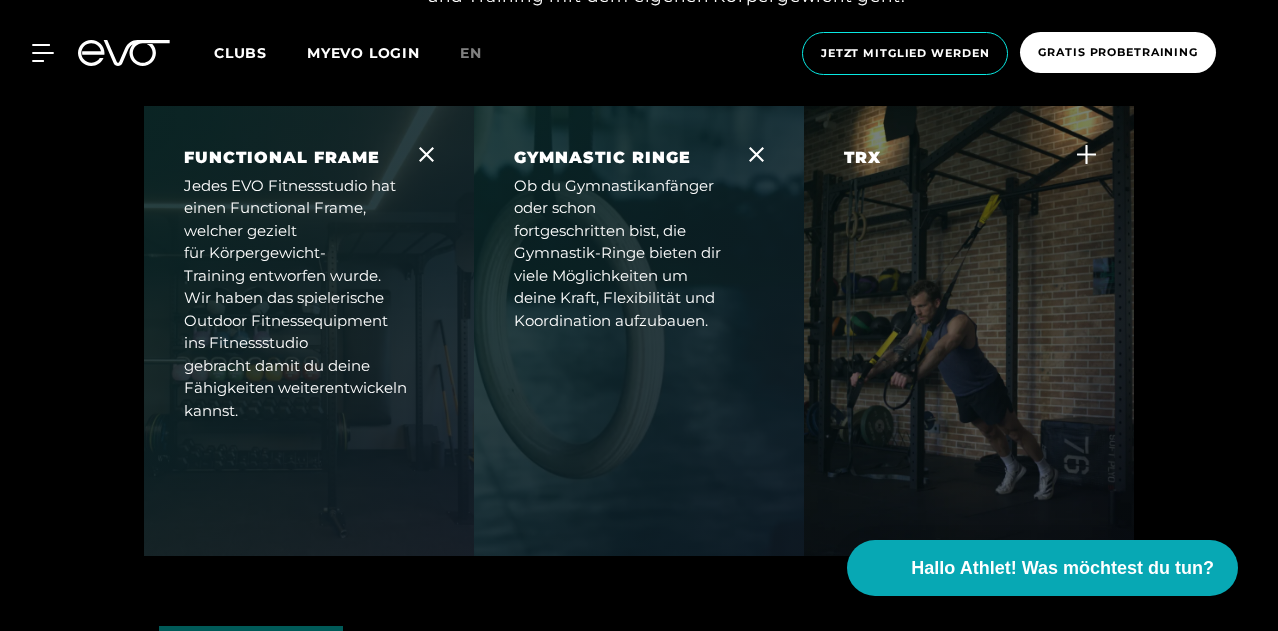 click at bounding box center [1086, 157] 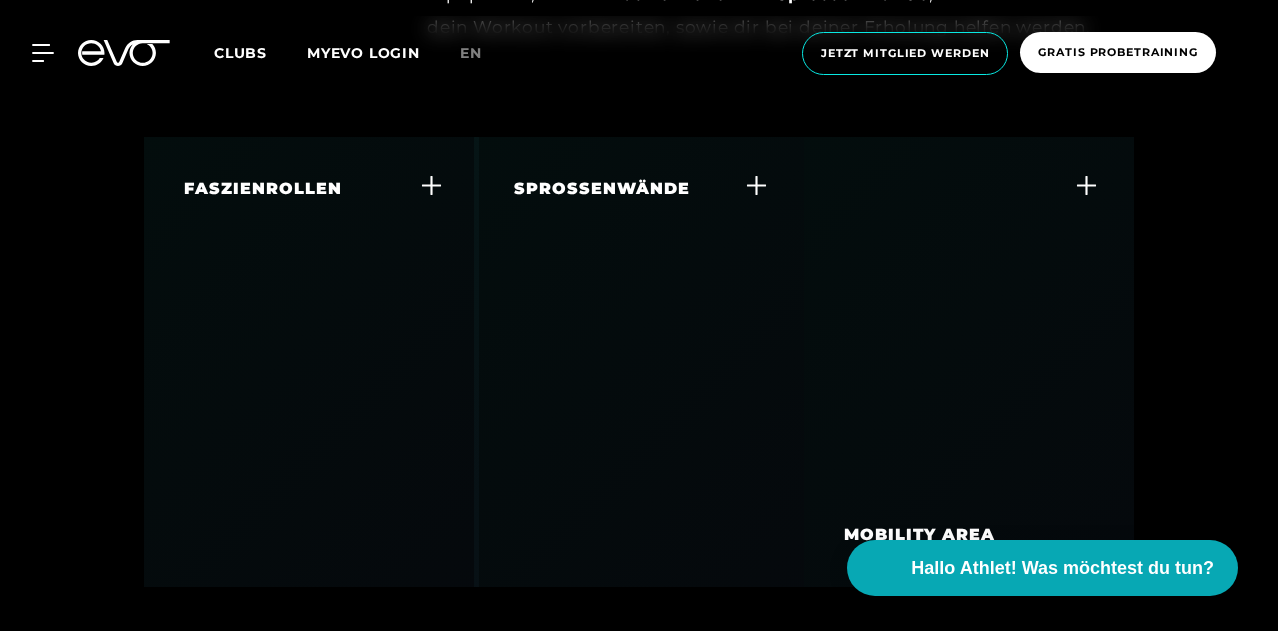scroll, scrollTop: 5893, scrollLeft: 0, axis: vertical 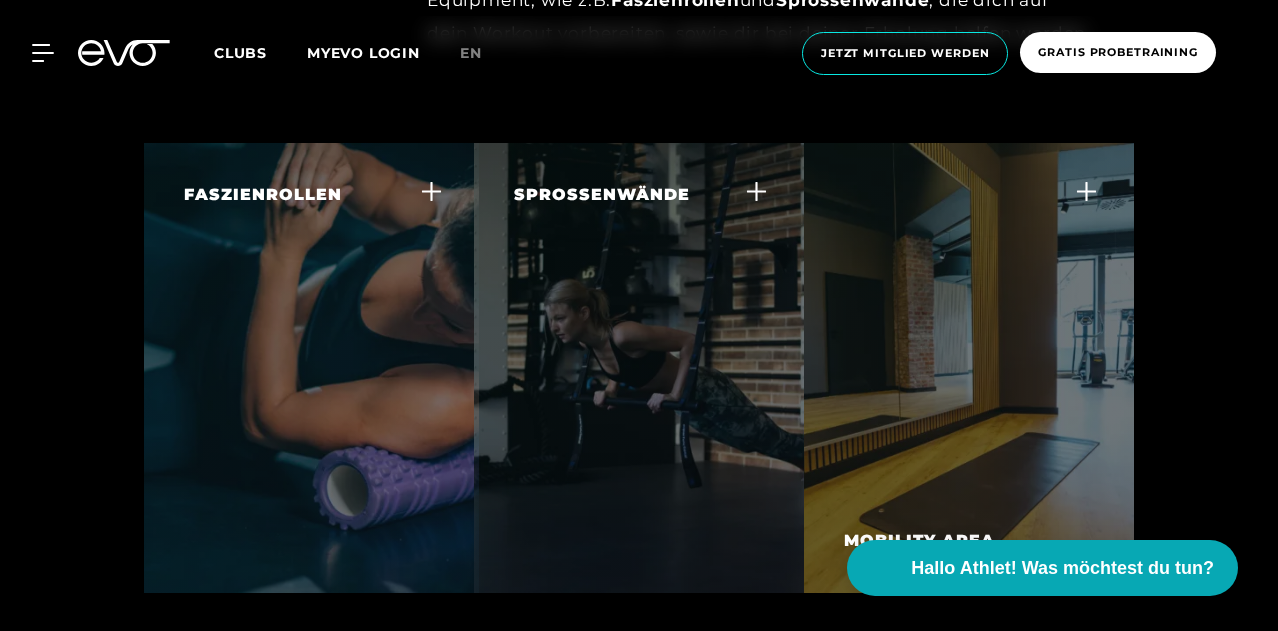 click 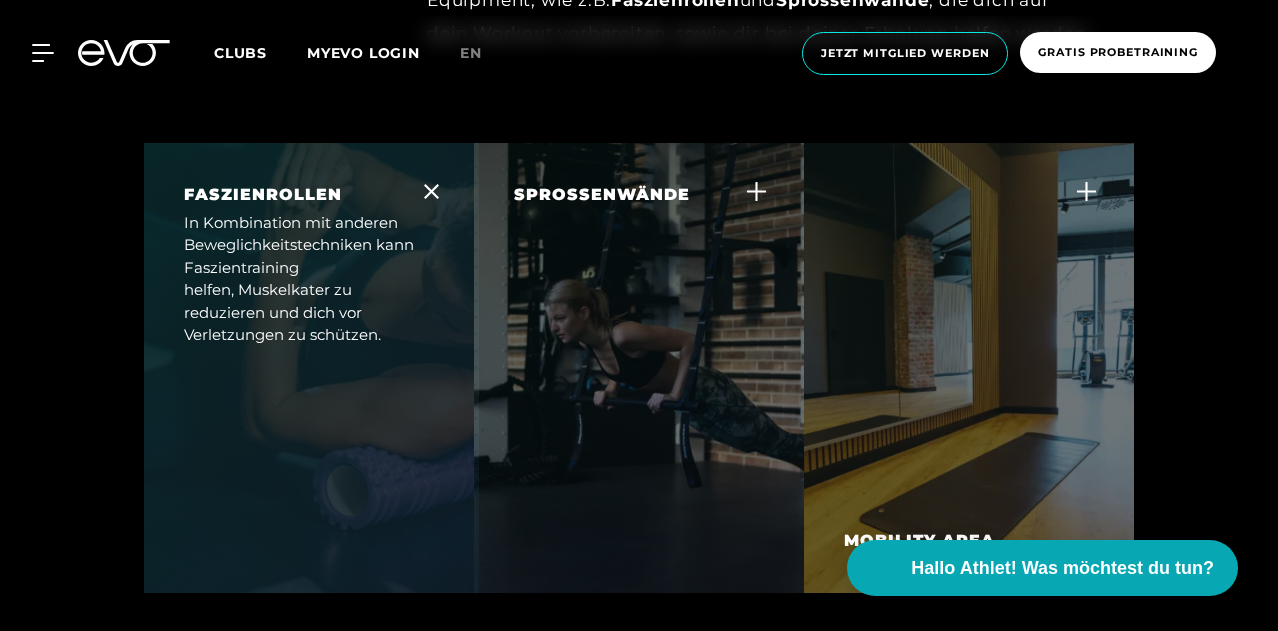 click 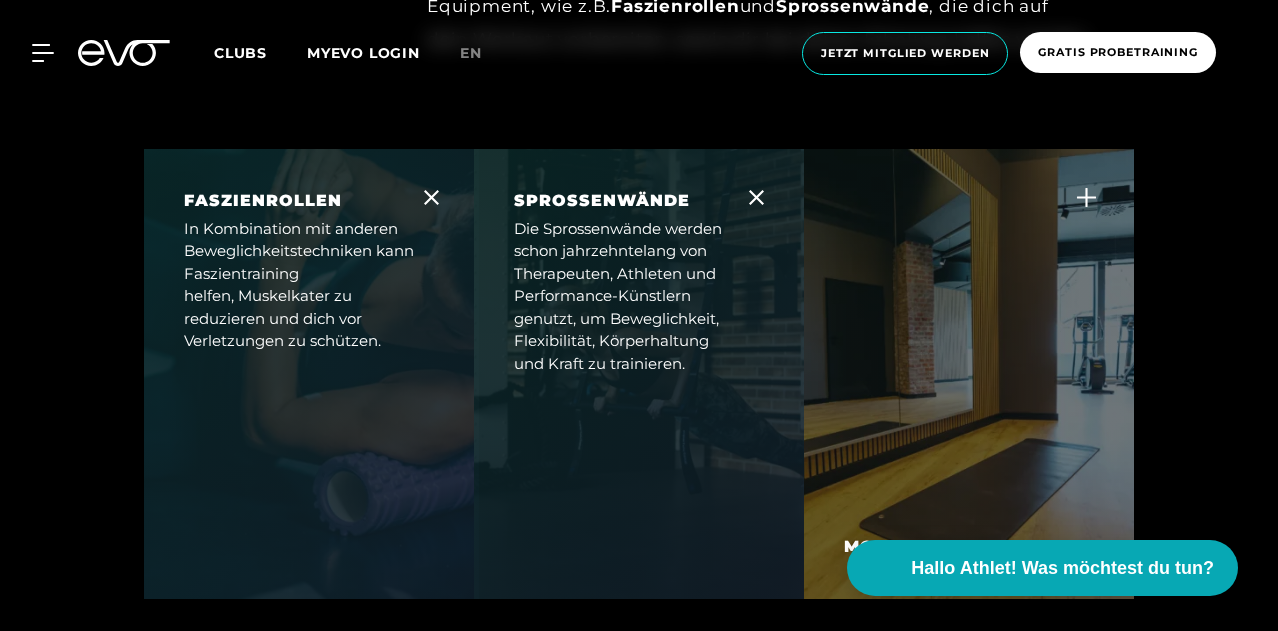 scroll, scrollTop: 5881, scrollLeft: 0, axis: vertical 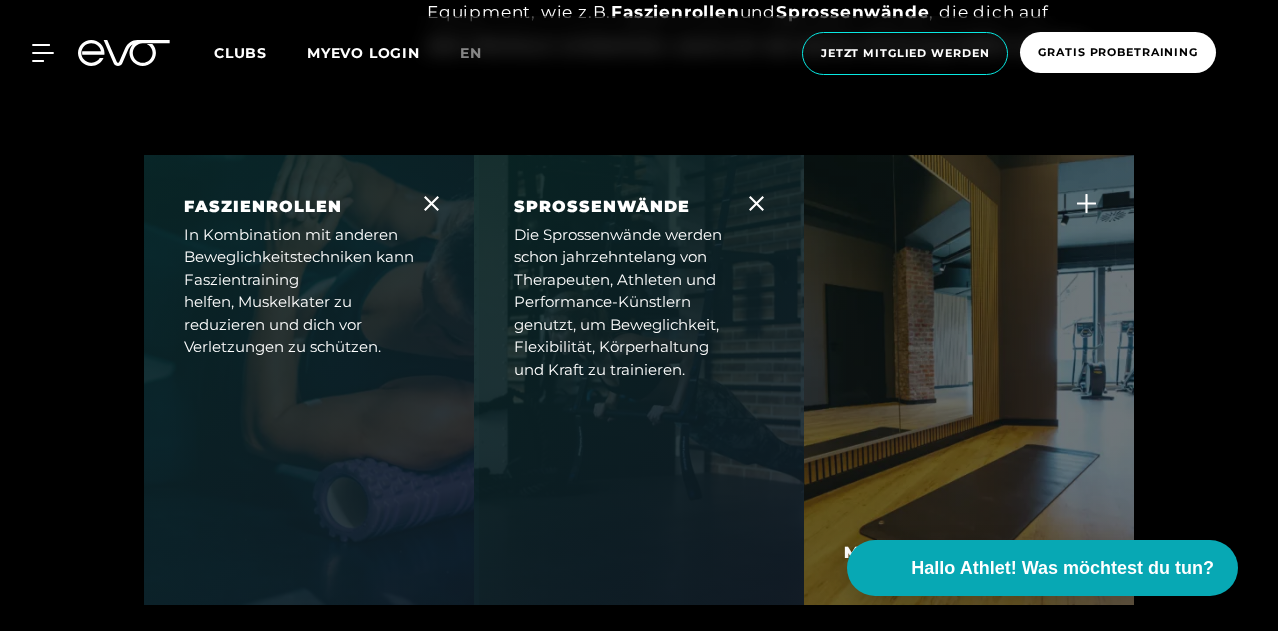 click 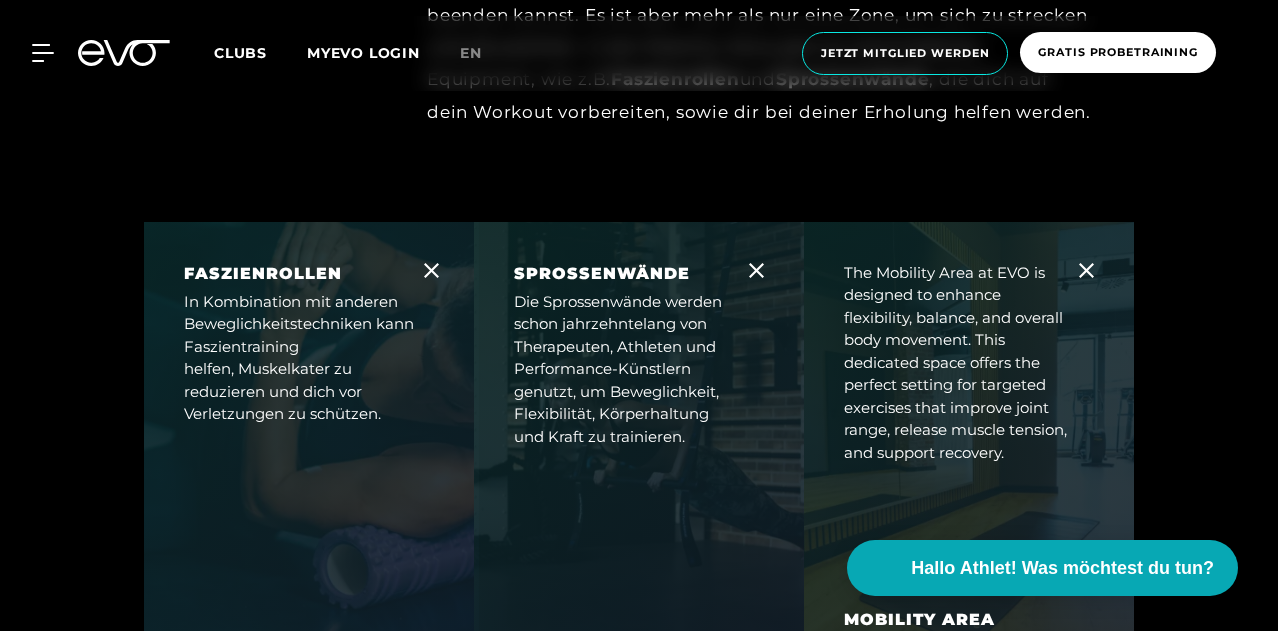 scroll, scrollTop: 5807, scrollLeft: 0, axis: vertical 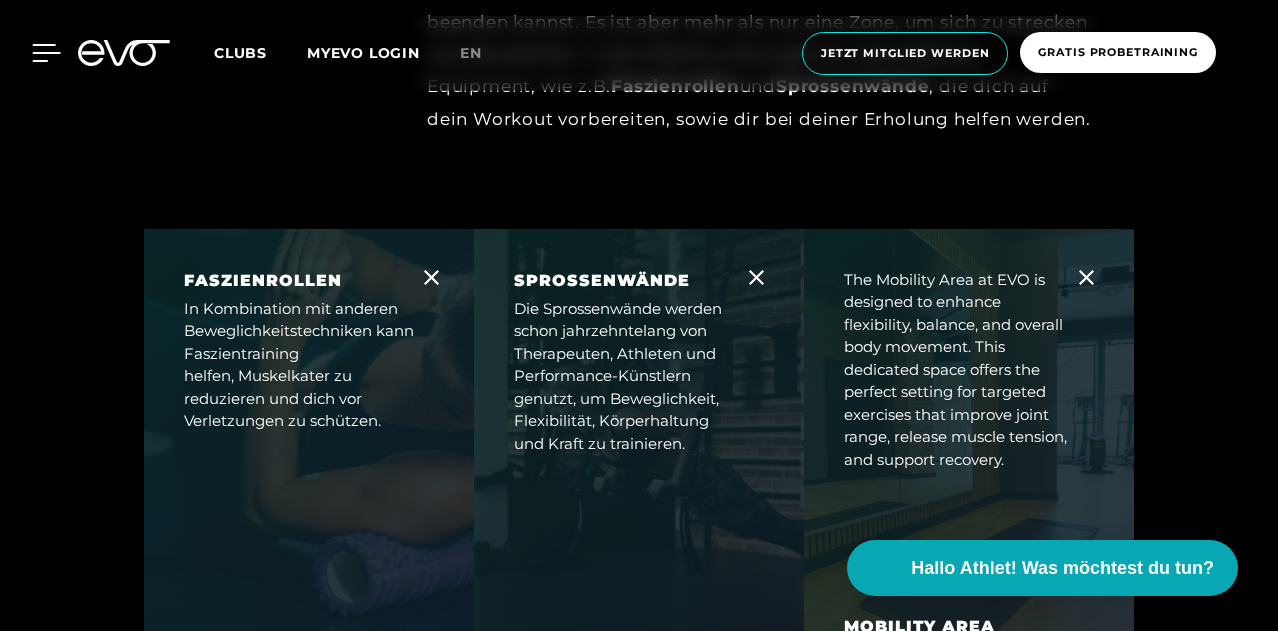 click 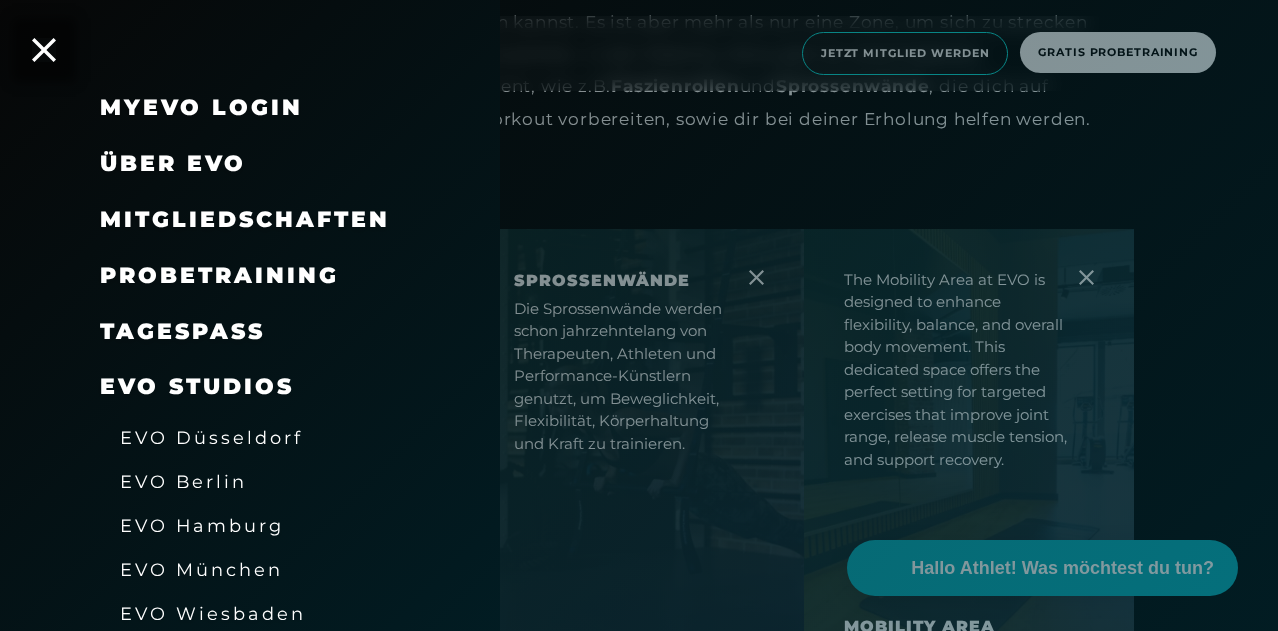 scroll, scrollTop: 0, scrollLeft: 0, axis: both 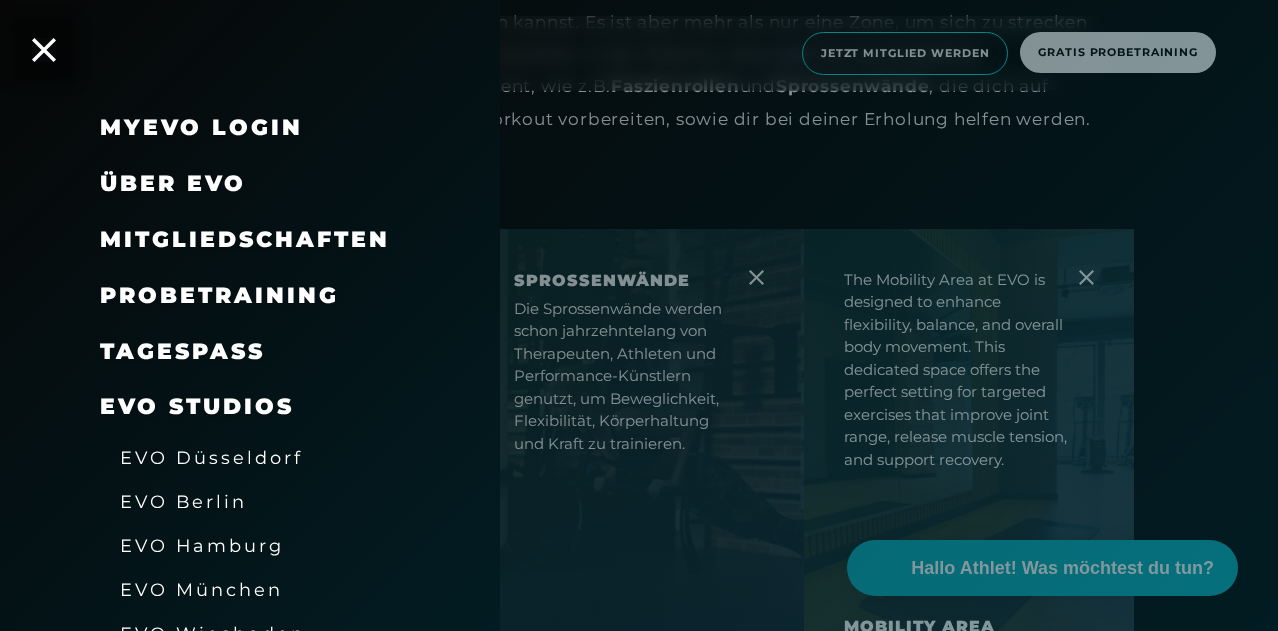 click on "Probetraining" at bounding box center (219, 295) 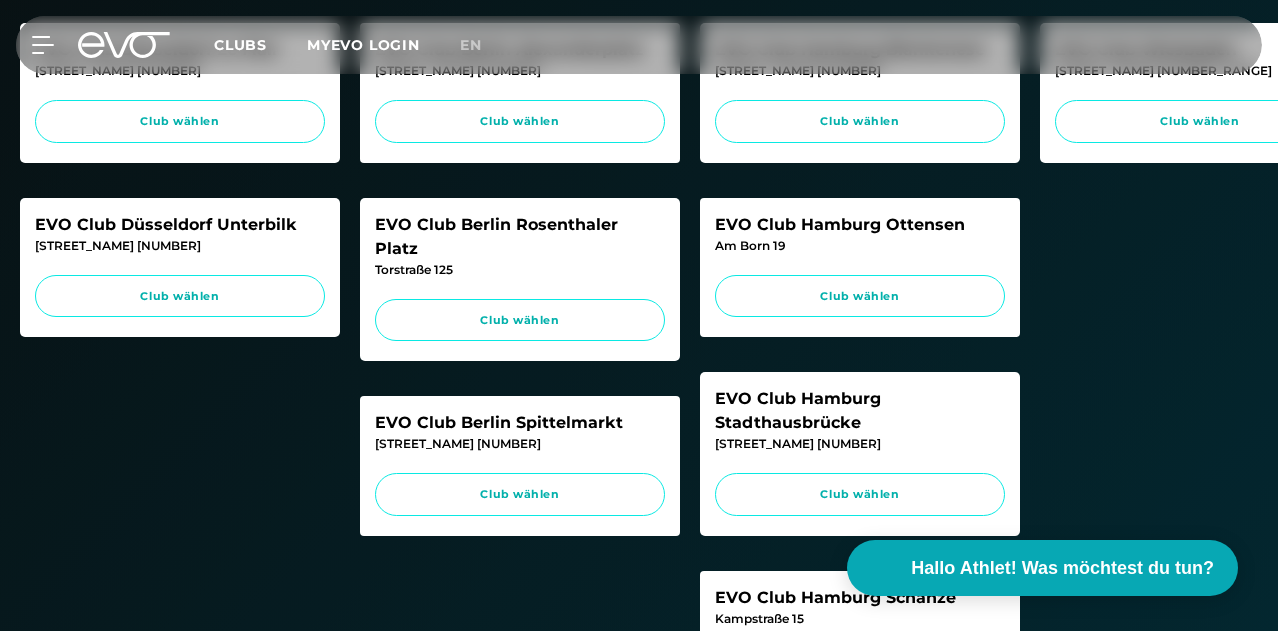 scroll, scrollTop: 888, scrollLeft: 0, axis: vertical 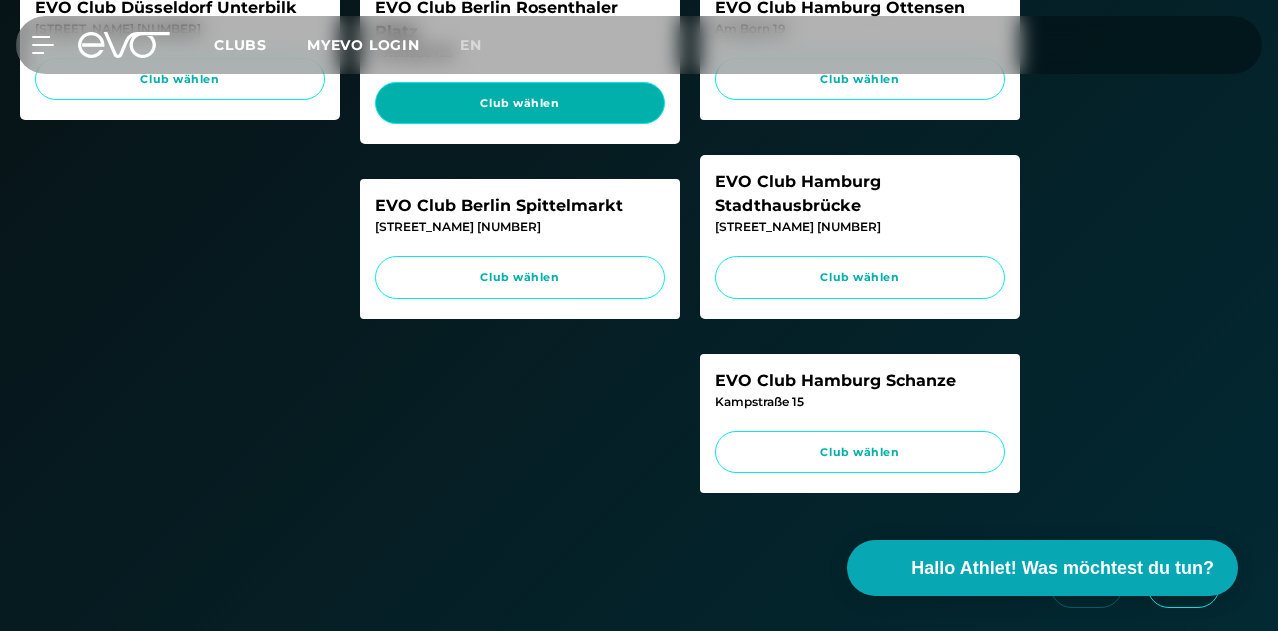 click on "Club wählen" at bounding box center [520, 103] 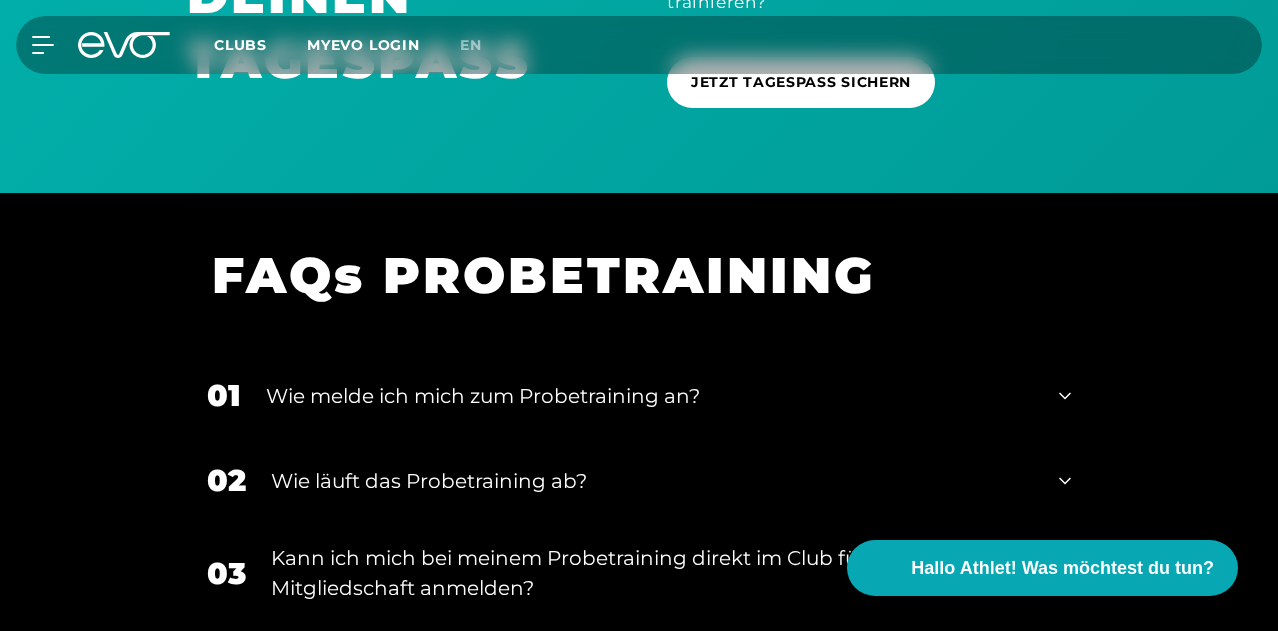 scroll, scrollTop: 1909, scrollLeft: 0, axis: vertical 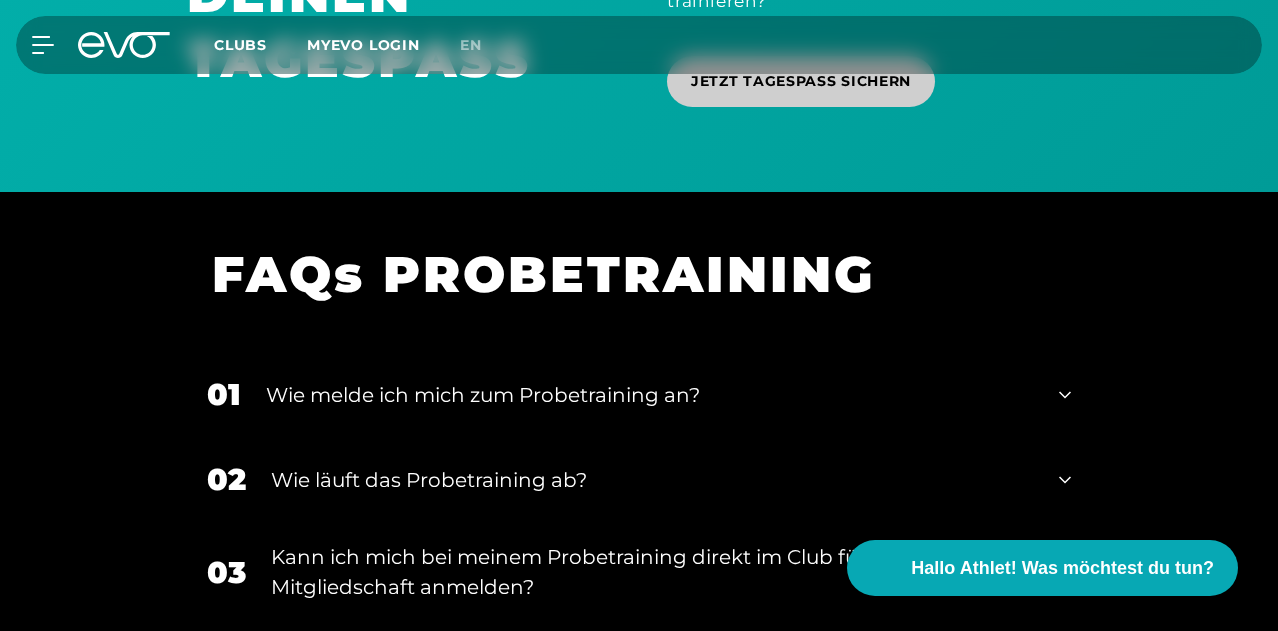 click on "JETZT TAGESPASS SICHERN" at bounding box center (801, 81) 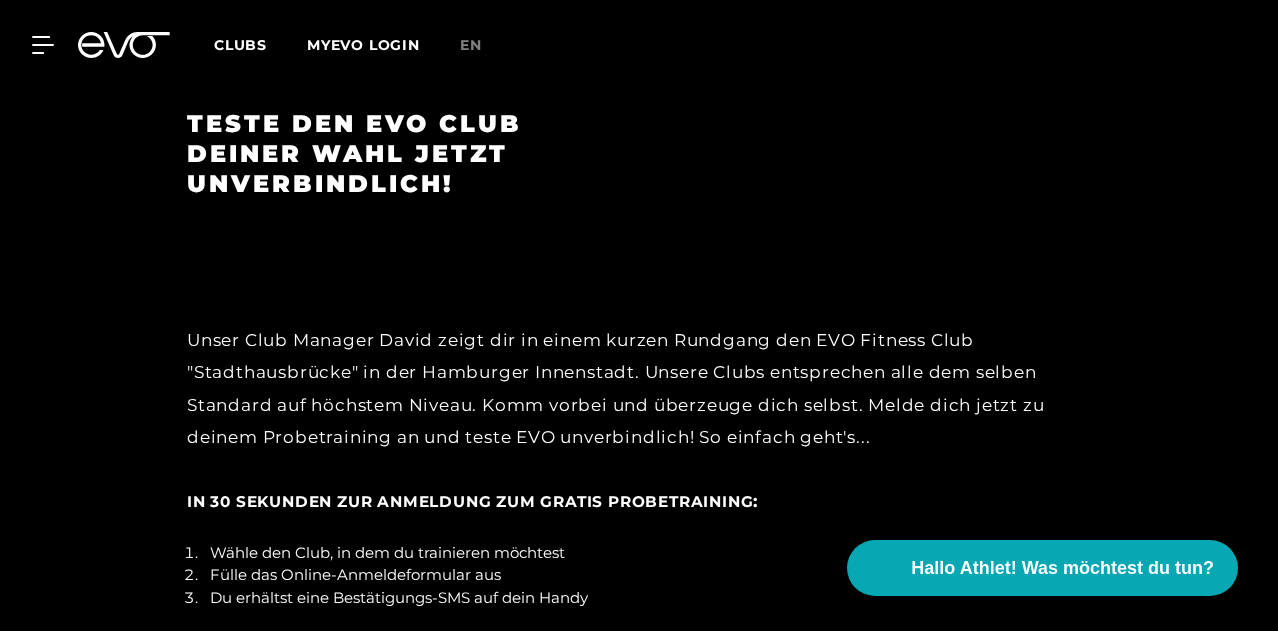 scroll, scrollTop: 3040, scrollLeft: 0, axis: vertical 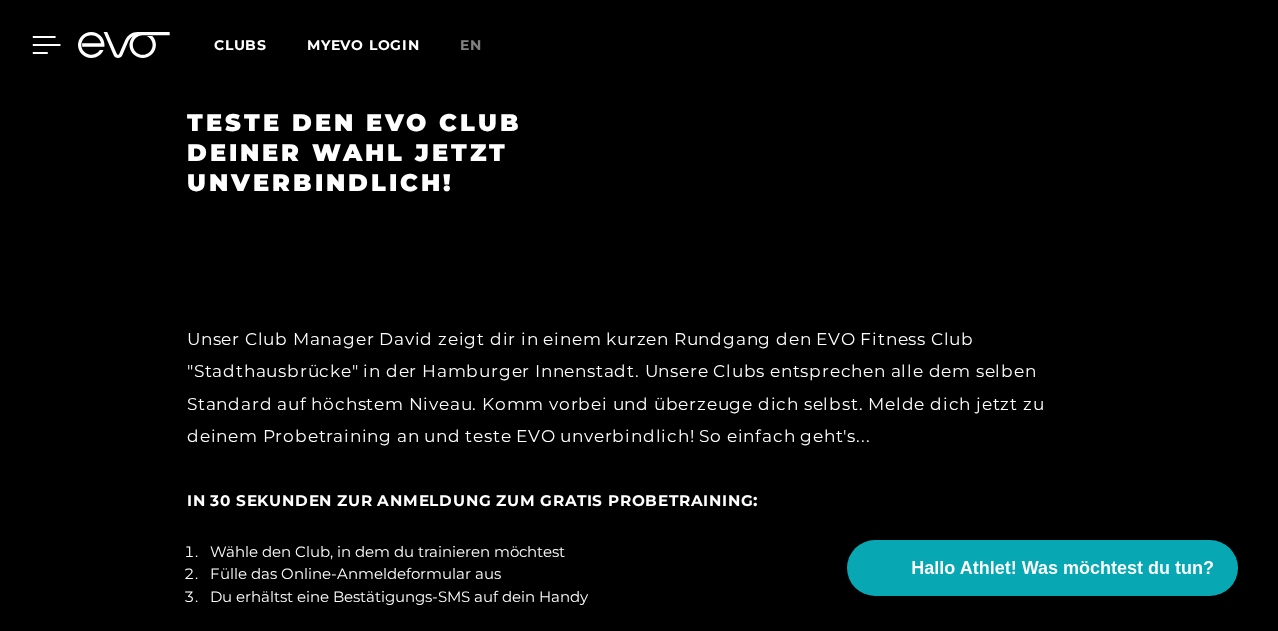 click 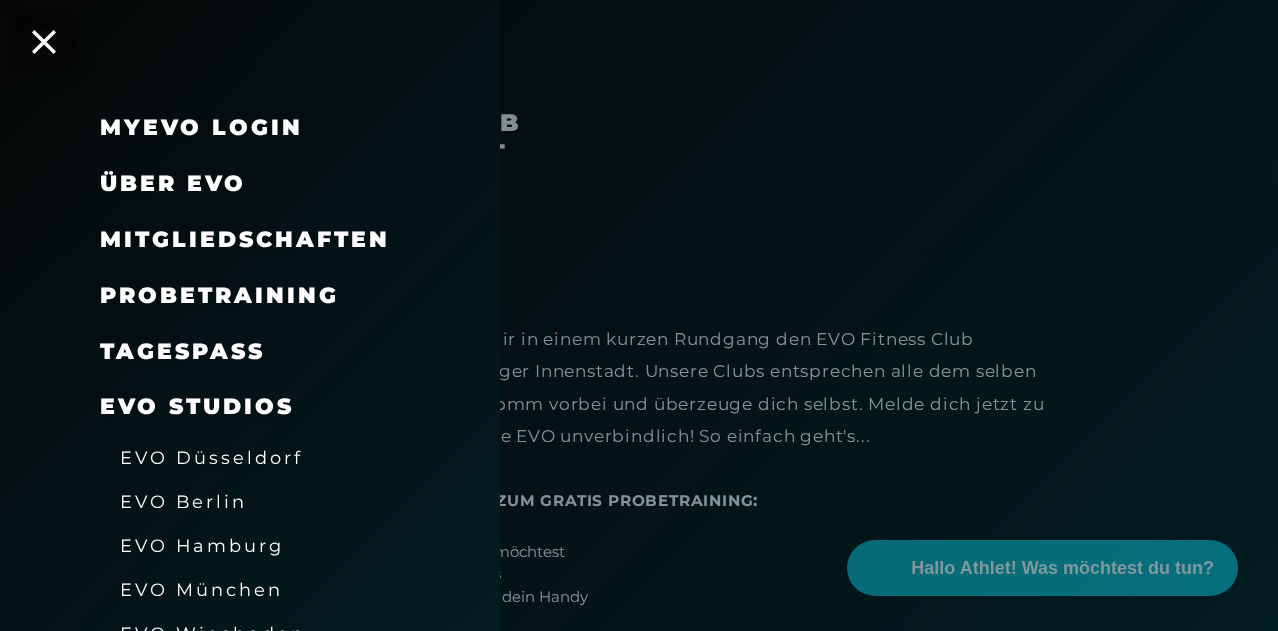 click on "Probetraining" at bounding box center (219, 295) 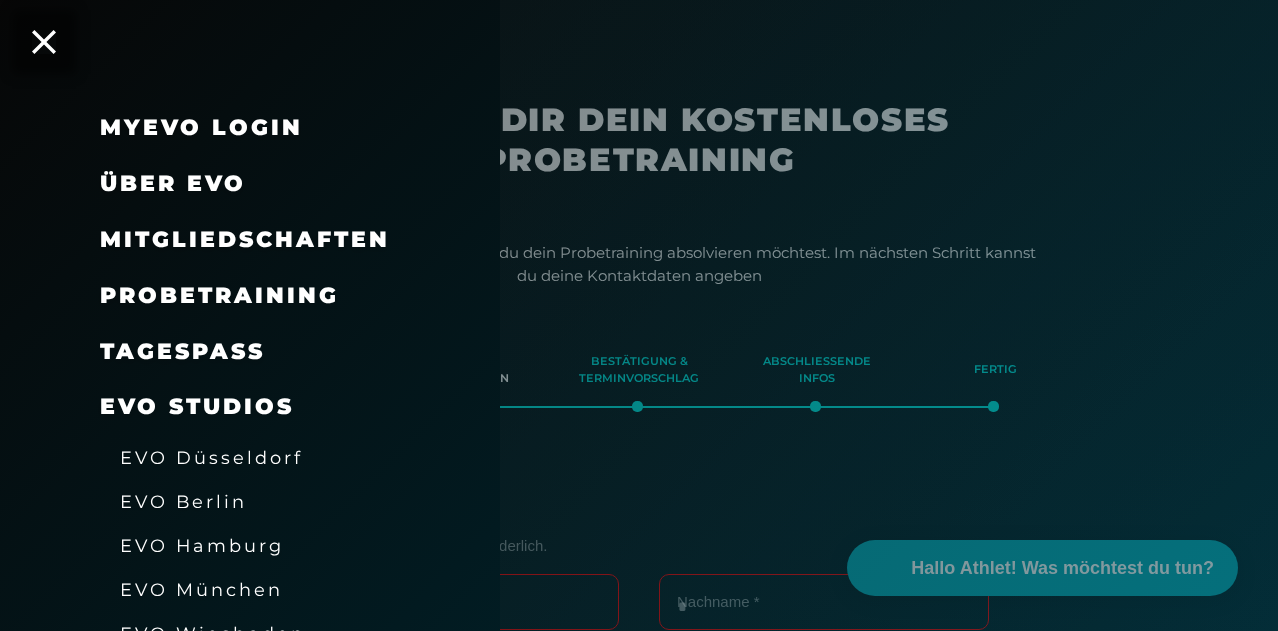 click at bounding box center (639, 315) 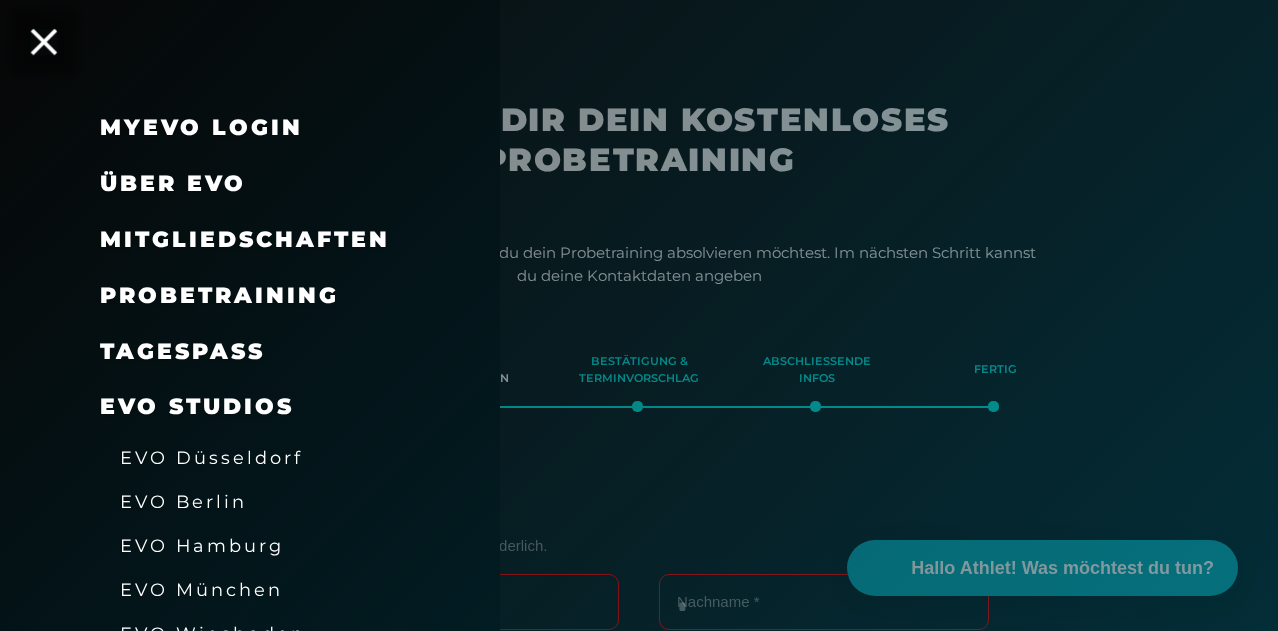 click 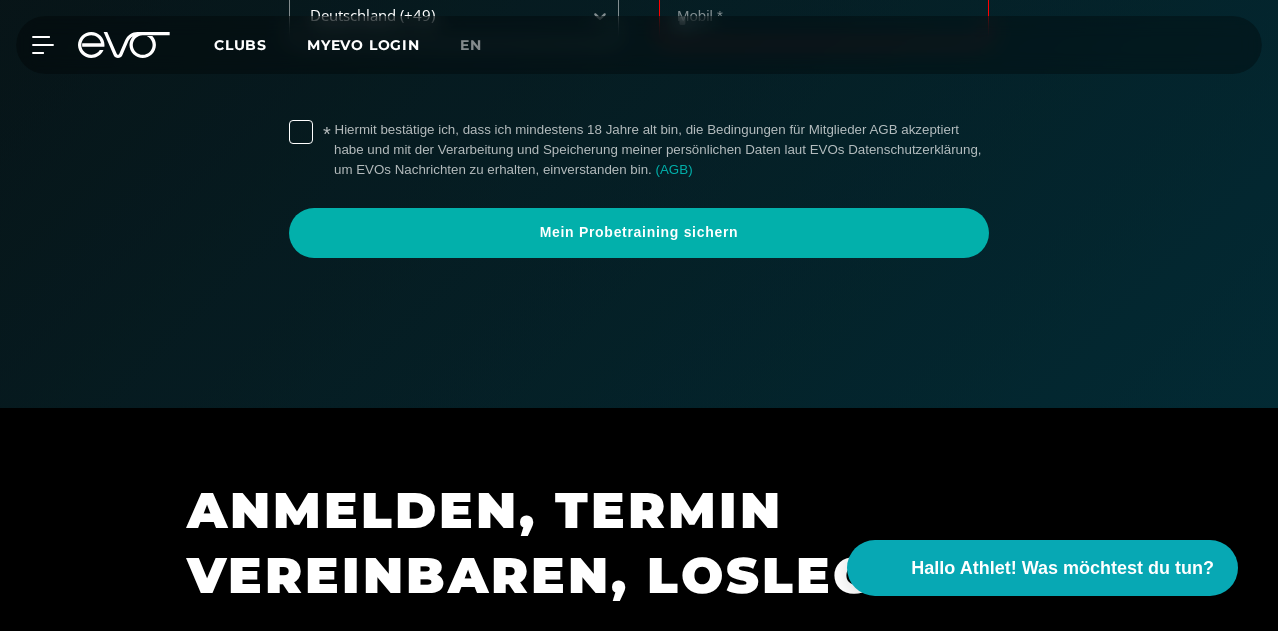 scroll, scrollTop: 795, scrollLeft: 0, axis: vertical 